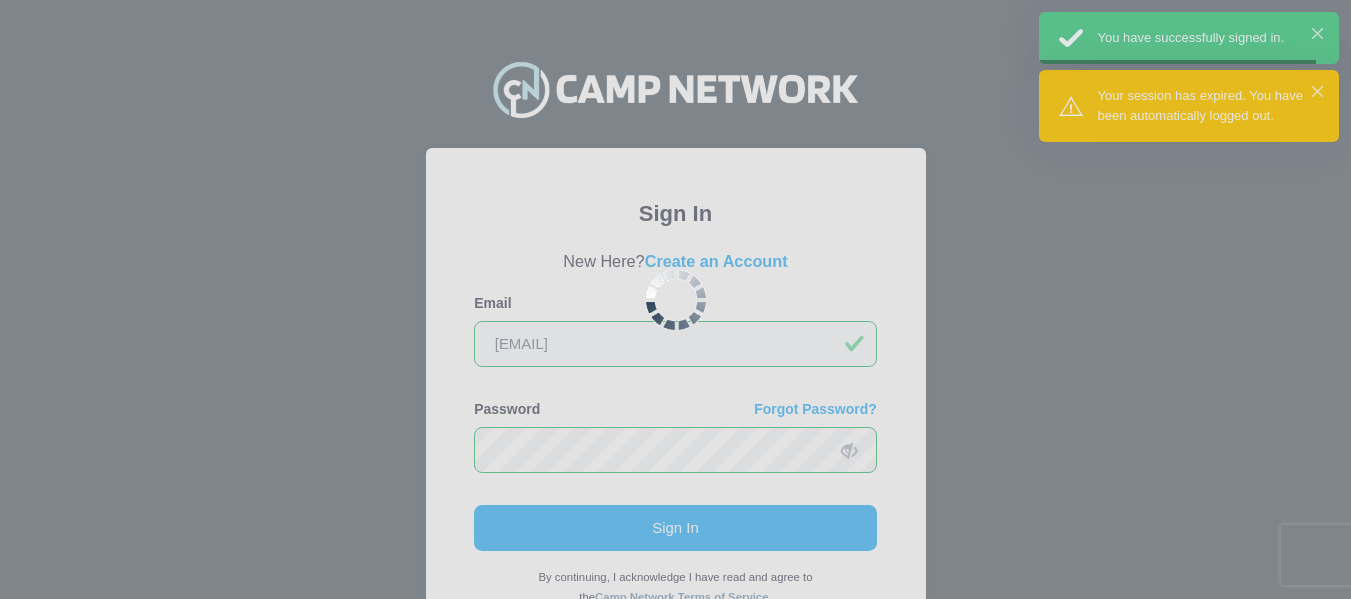 scroll, scrollTop: 0, scrollLeft: 0, axis: both 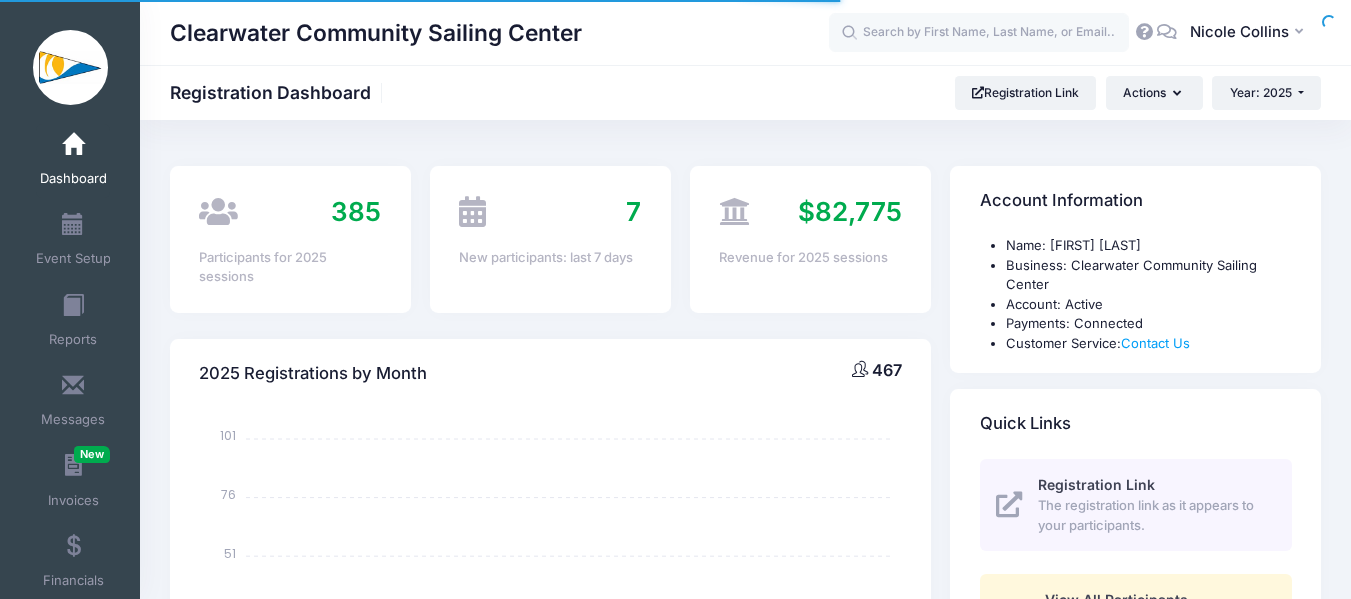 select 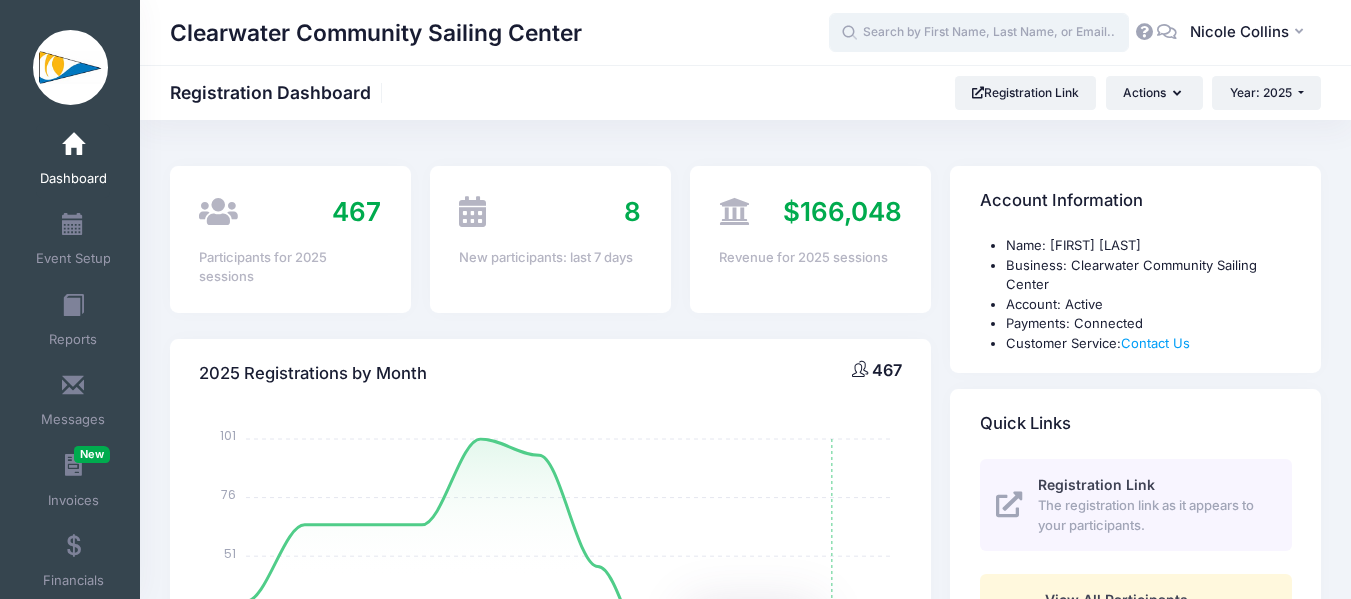 click at bounding box center [979, 33] 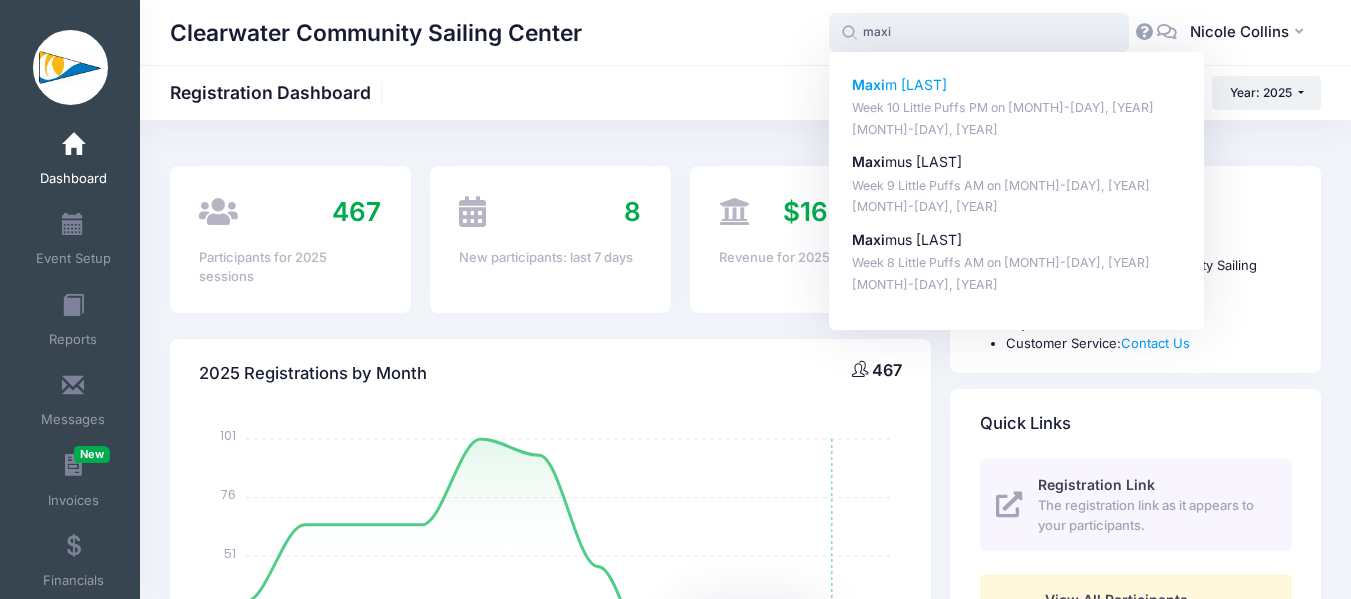 click on "Week 10 Little Puffs PM on Aug-04, 2025" at bounding box center (1017, 108) 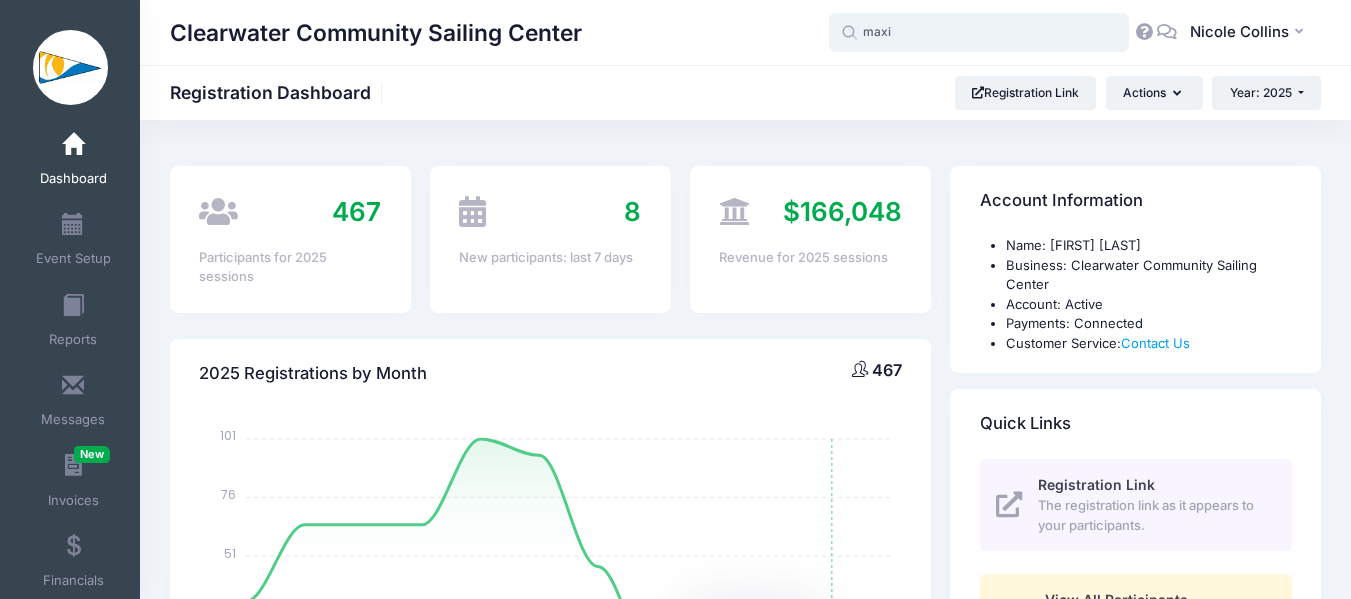 type on "Maxim Ivanov (Week 10 Little Puffs PM, Aug-04, 2025)" 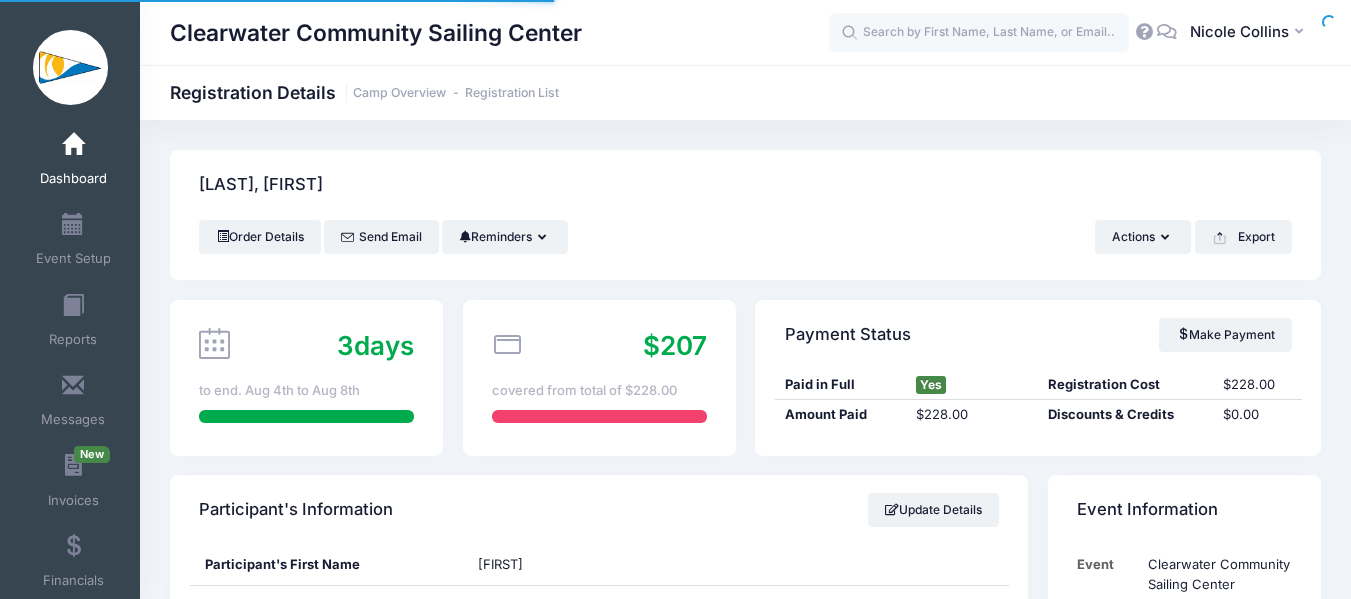 scroll, scrollTop: 406, scrollLeft: 0, axis: vertical 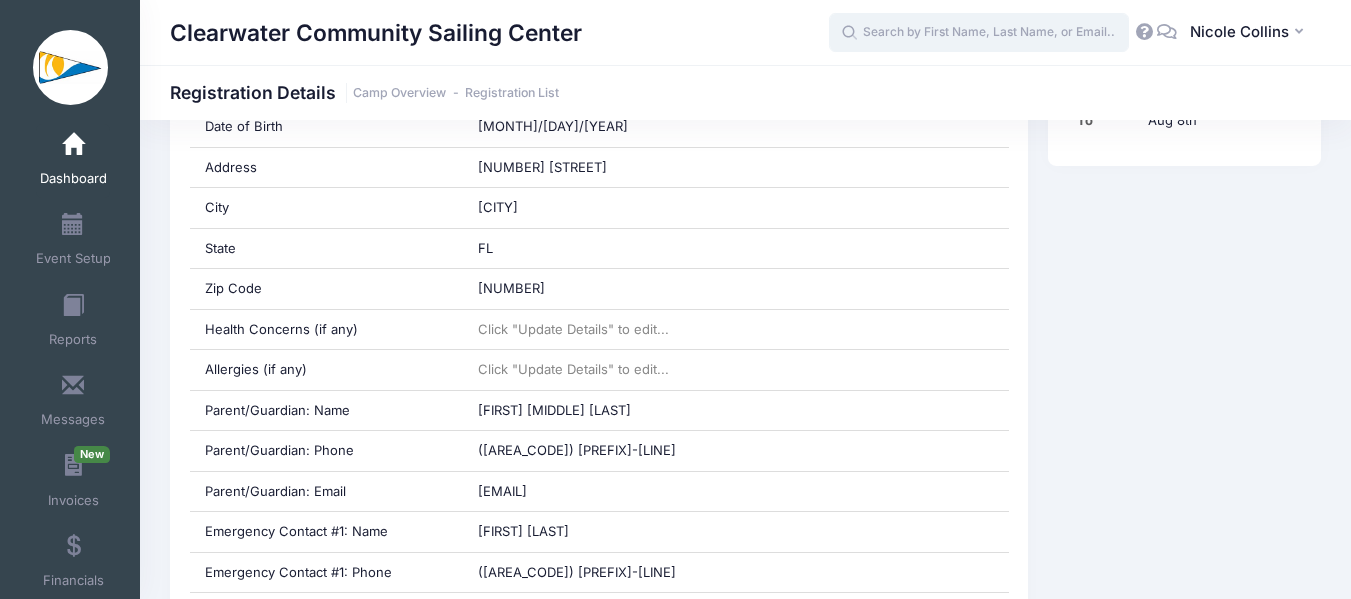 click at bounding box center (979, 33) 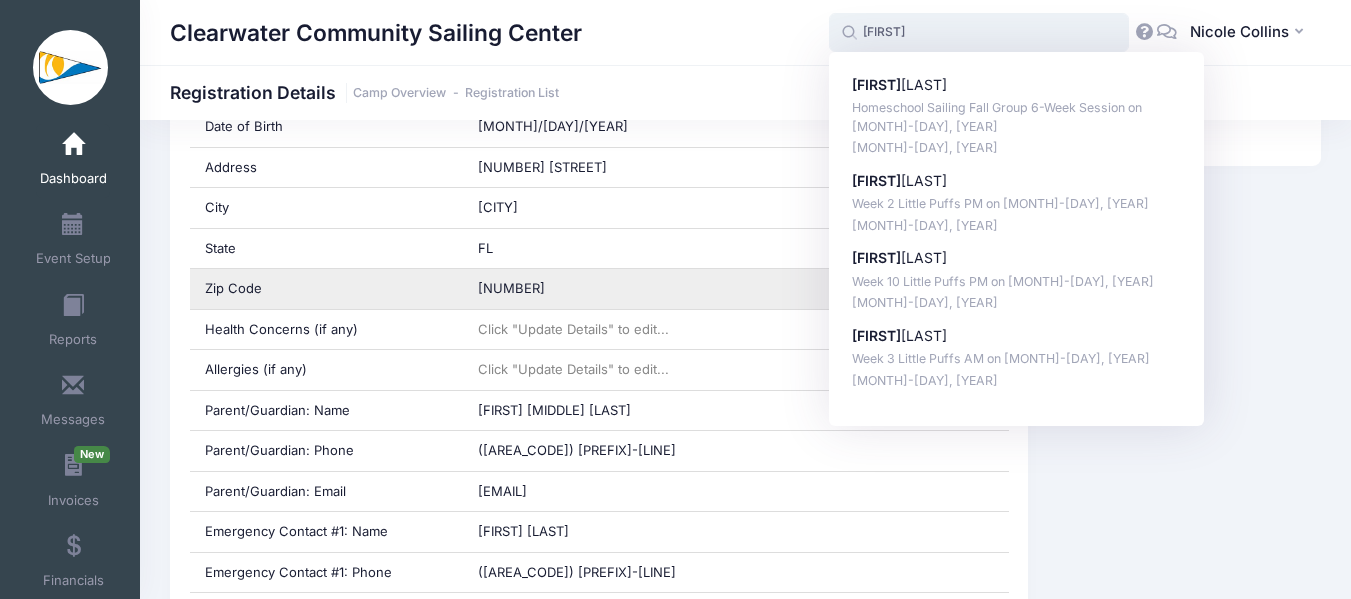 click on "Evelyn  Ivanova" at bounding box center (1017, 258) 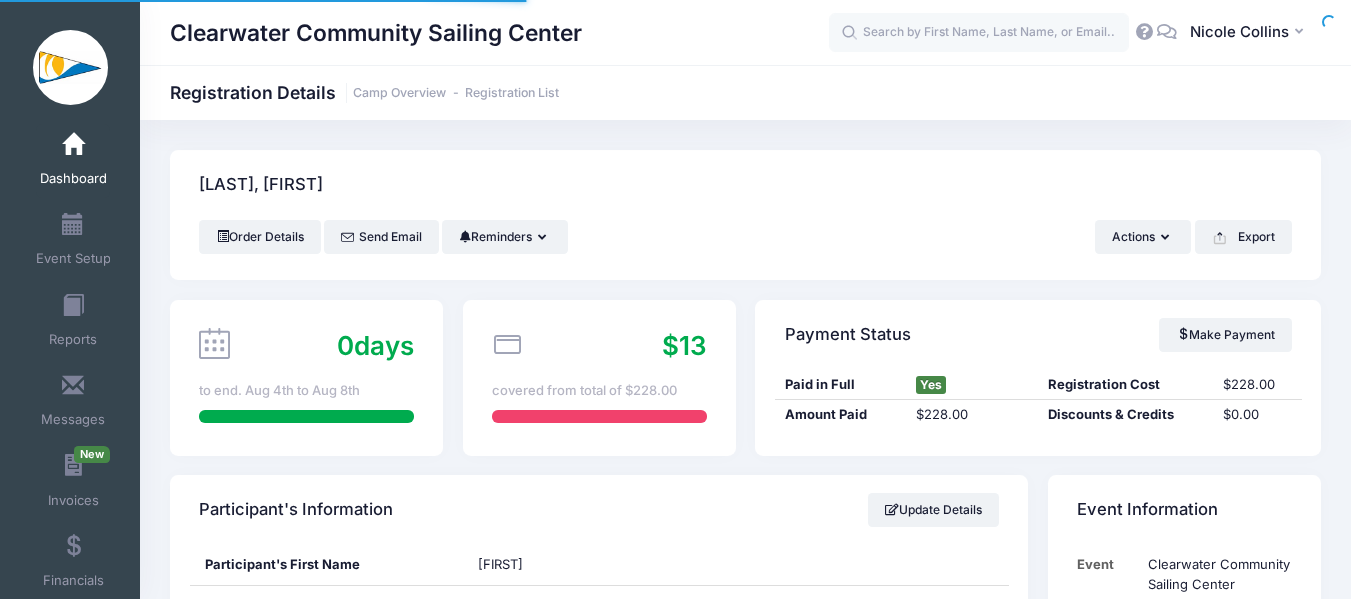 scroll, scrollTop: 0, scrollLeft: 0, axis: both 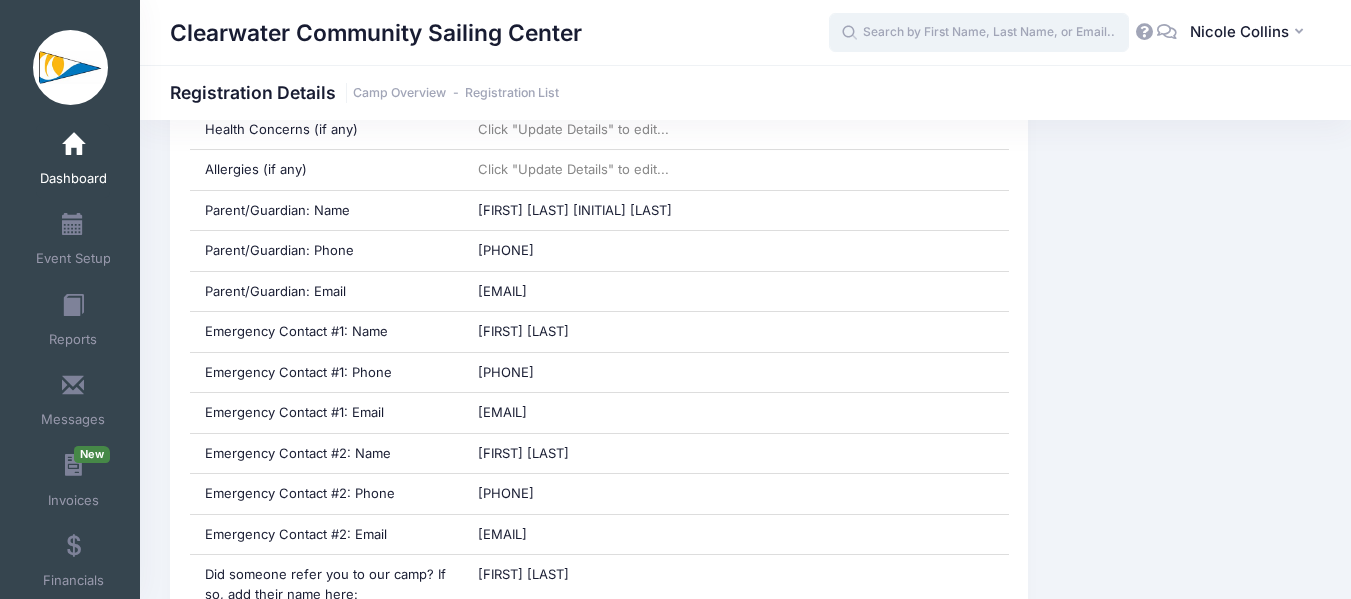 click at bounding box center (979, 33) 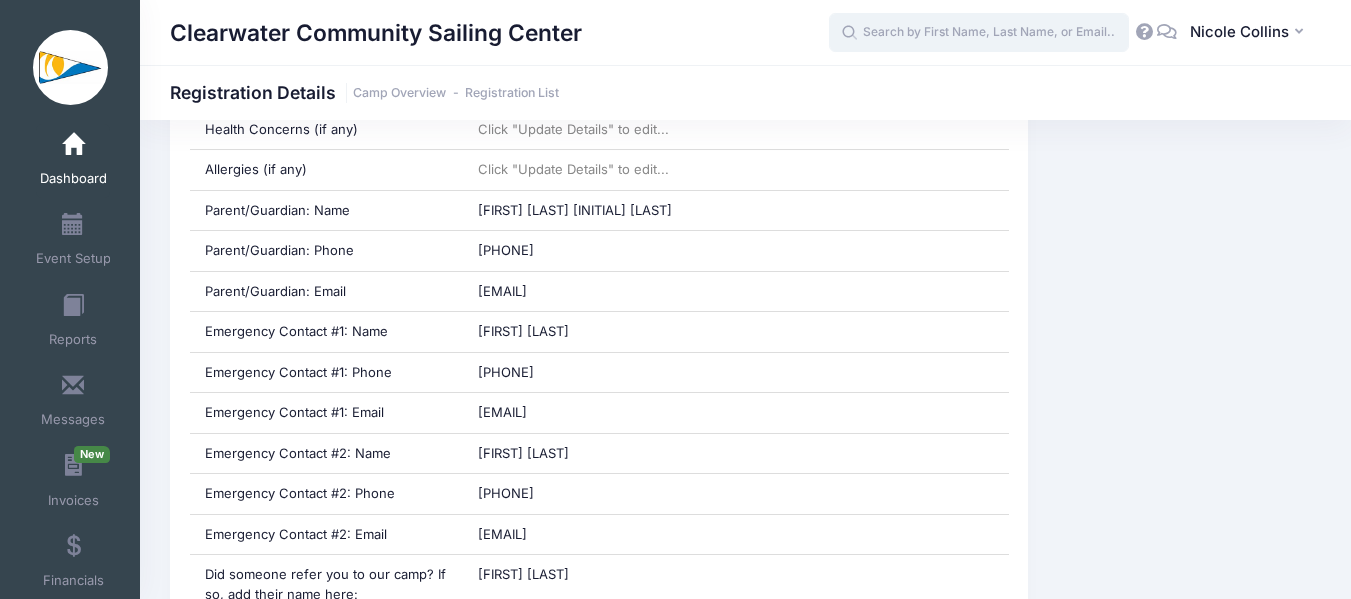 click at bounding box center [979, 33] 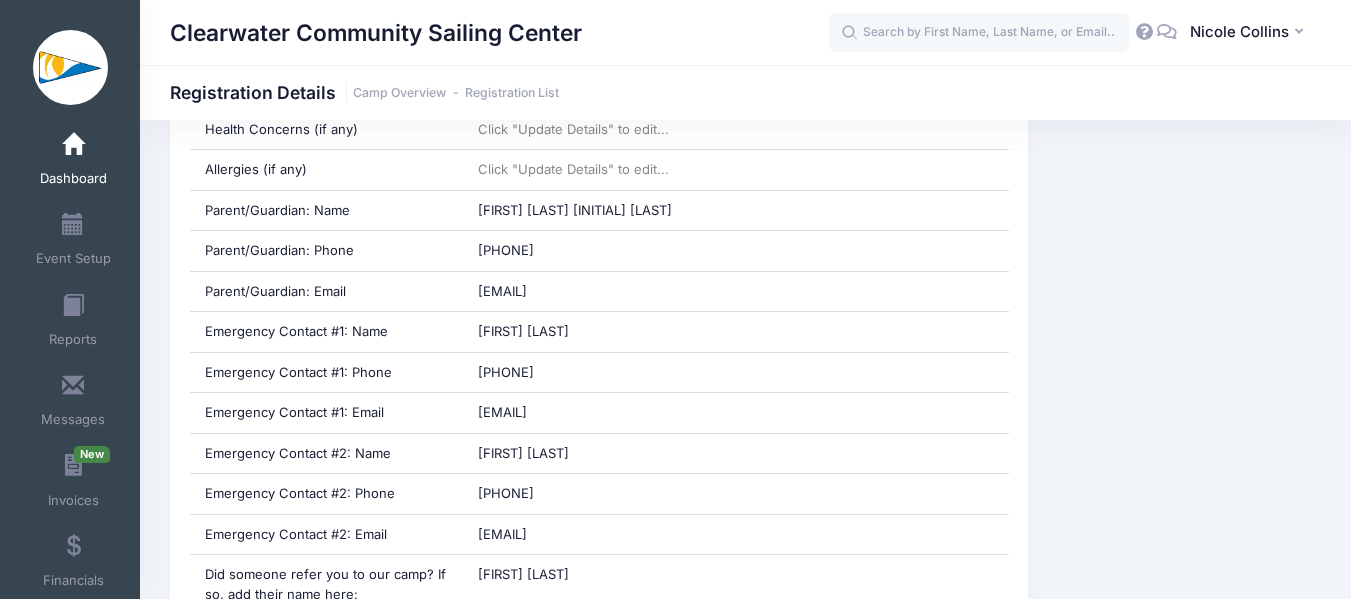 click on "Event Information
Event
Clearwater Community Sailing Center
Session
Week 10 Little Puffs PM
From
Aug 4th
To
Aug 8th" at bounding box center [1184, 747] 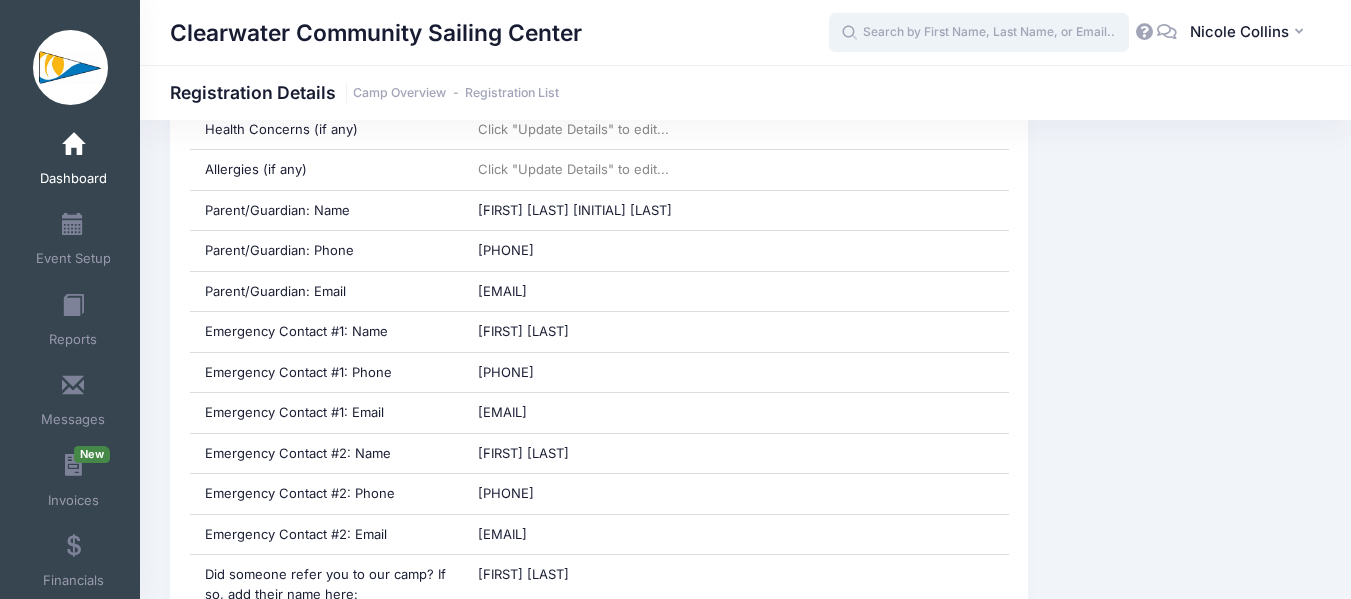 click at bounding box center [979, 33] 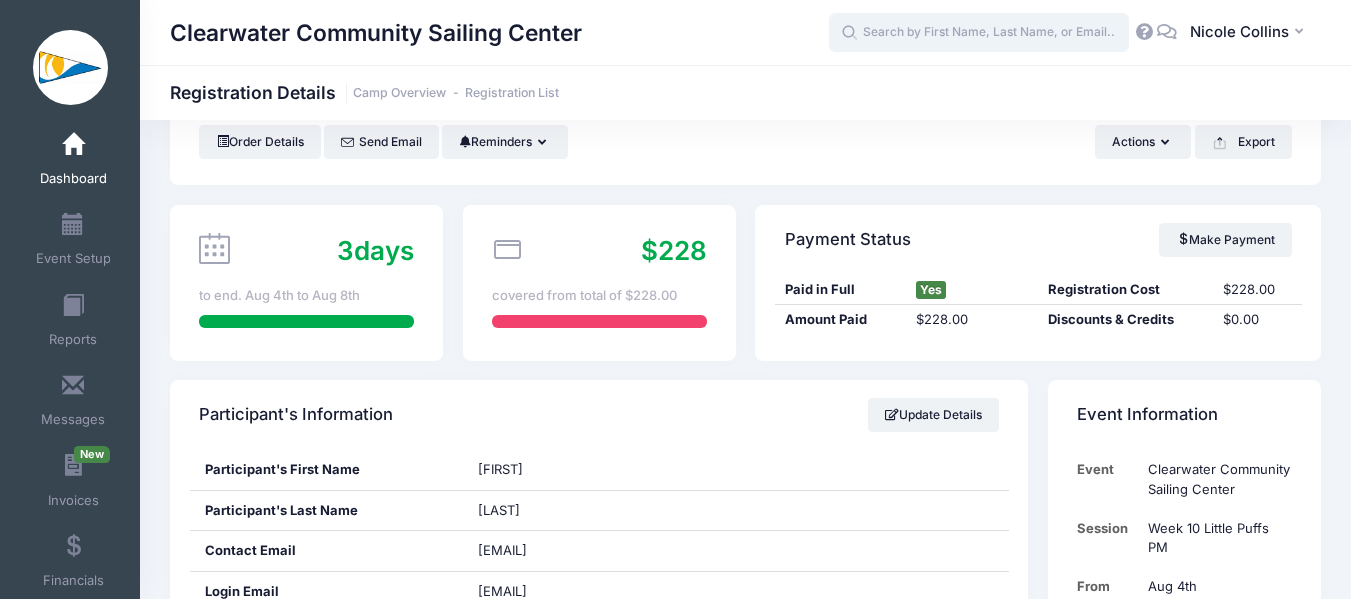 scroll, scrollTop: 0, scrollLeft: 0, axis: both 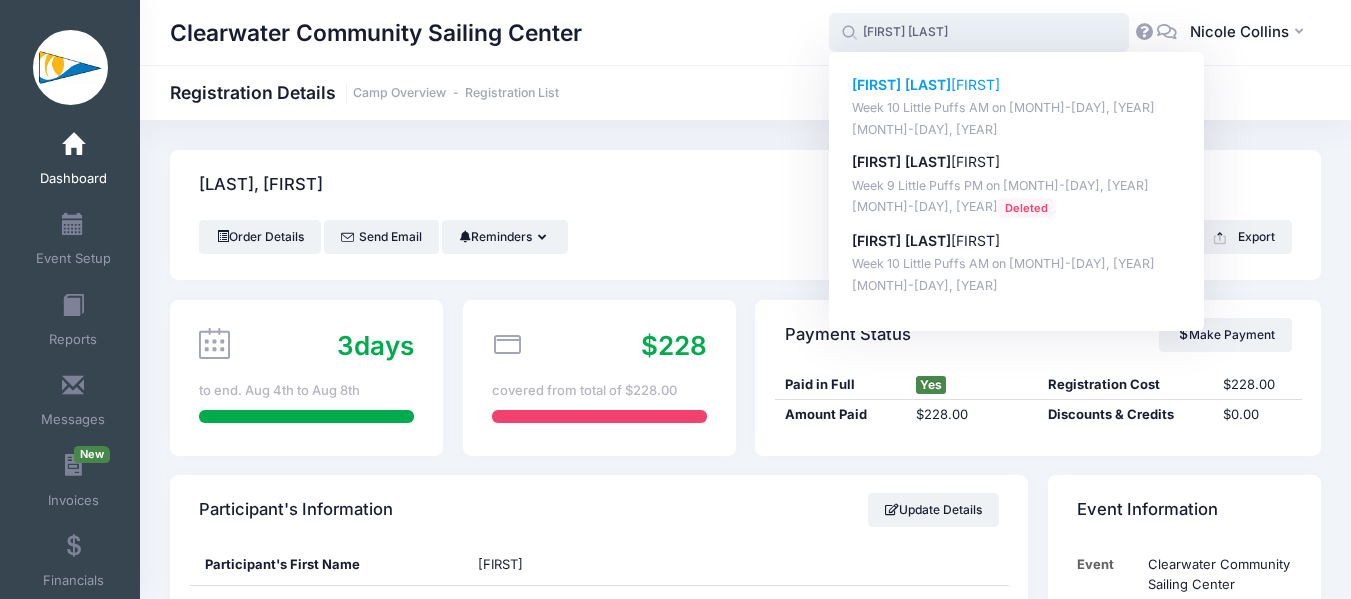 click on "David s ima" at bounding box center [1017, 85] 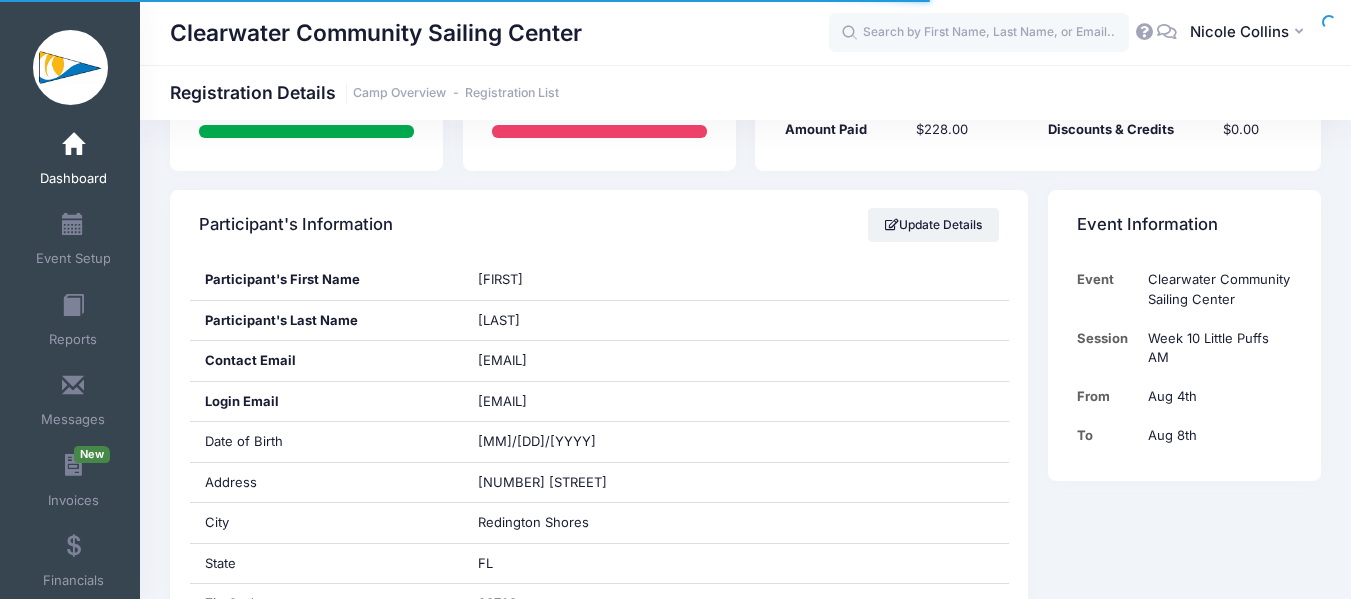 scroll, scrollTop: 400, scrollLeft: 0, axis: vertical 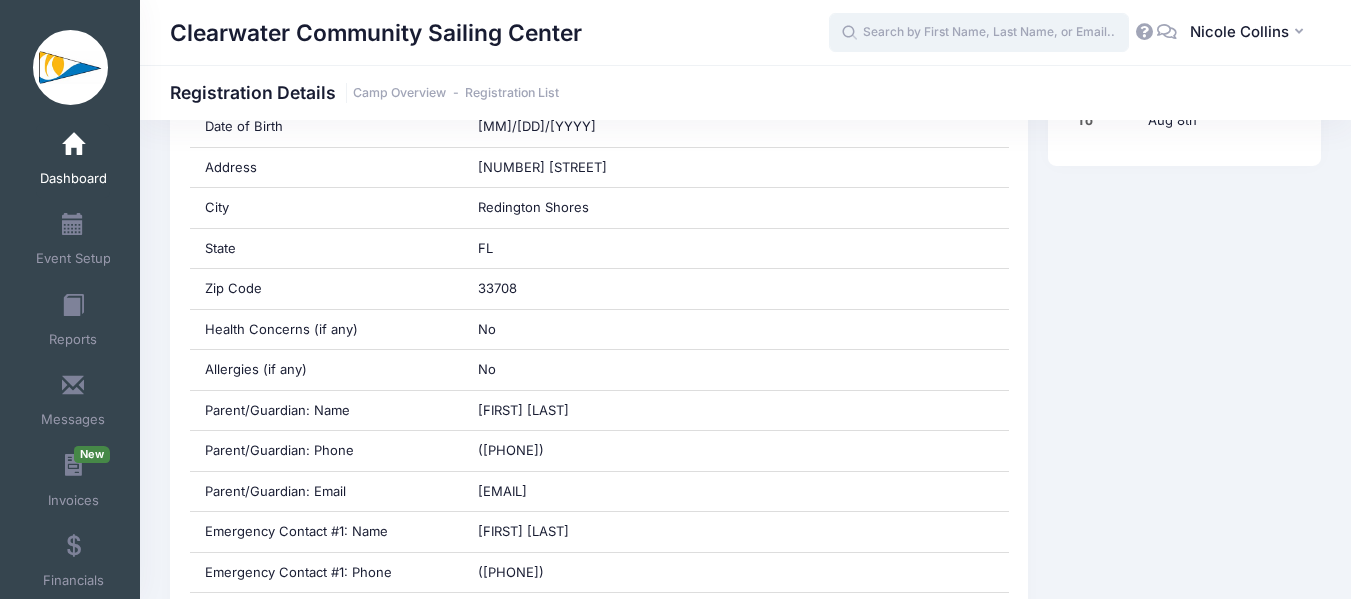 click at bounding box center (979, 33) 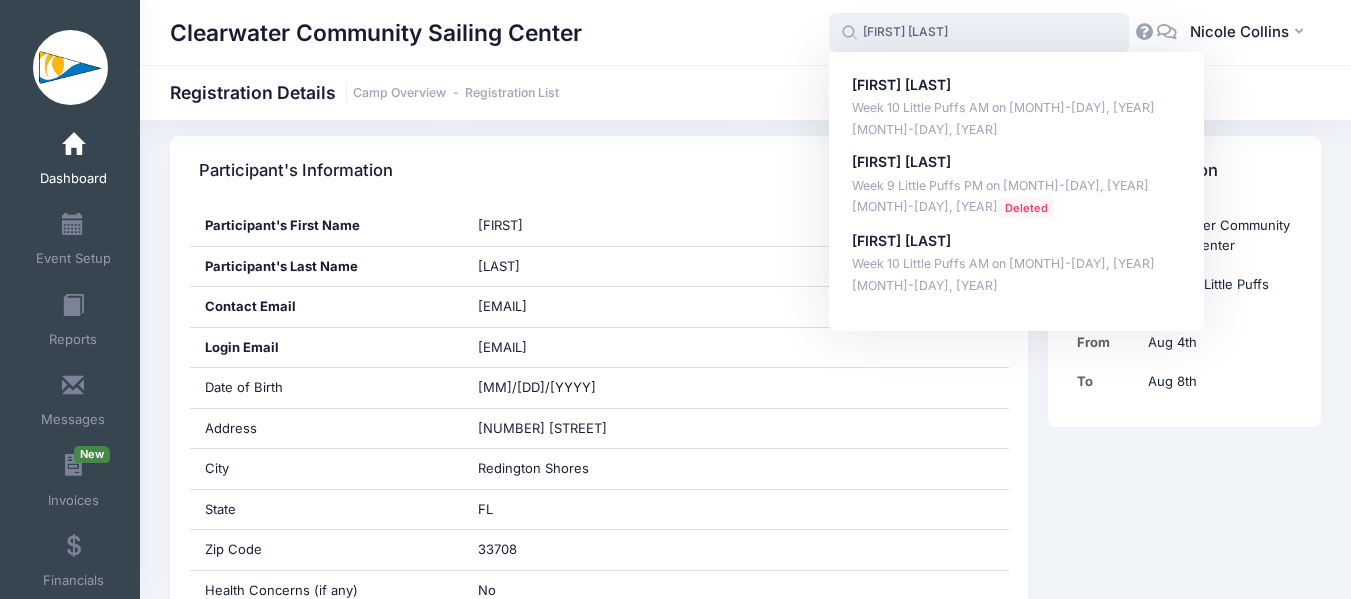 scroll, scrollTop: 300, scrollLeft: 0, axis: vertical 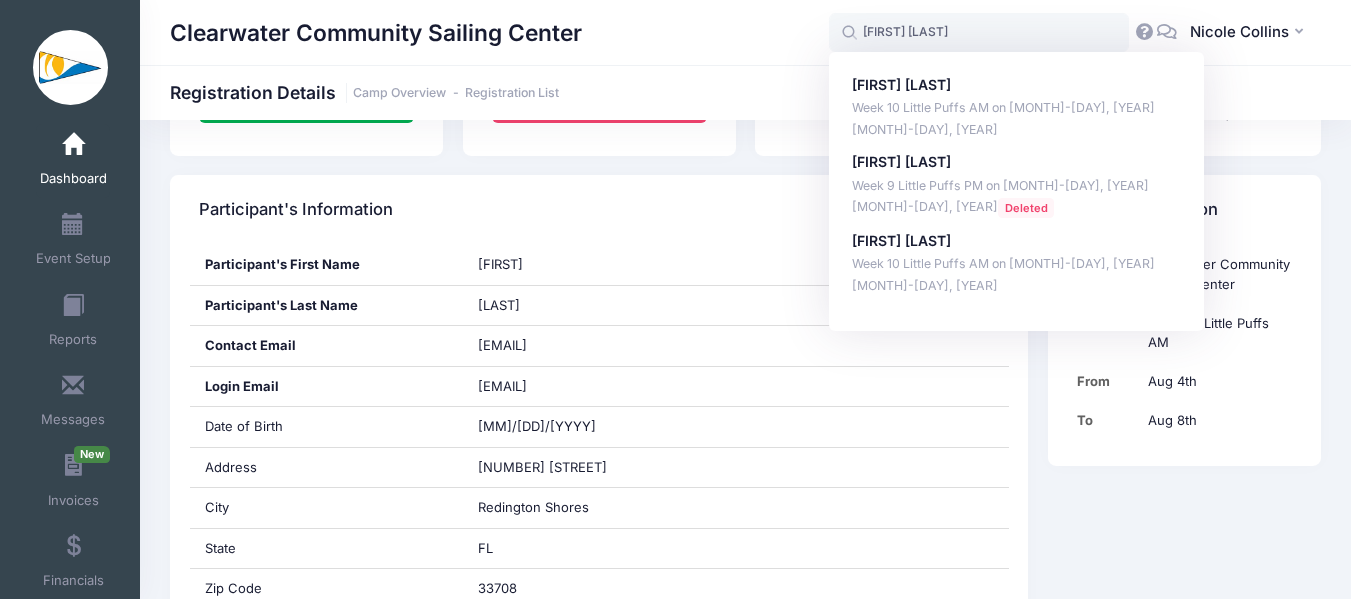 click on "[LAST], [FIRST]
Order Details
Send Email
Reminders      Send Payment Reminder" at bounding box center (745, 1106) 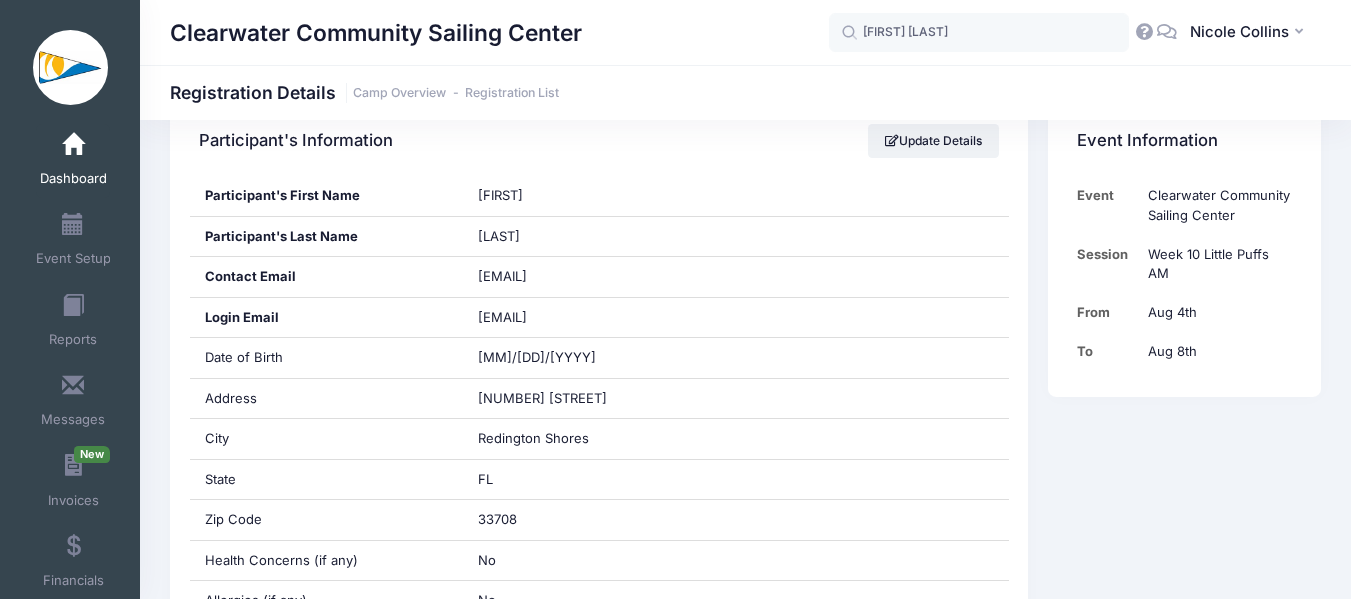 scroll, scrollTop: 400, scrollLeft: 0, axis: vertical 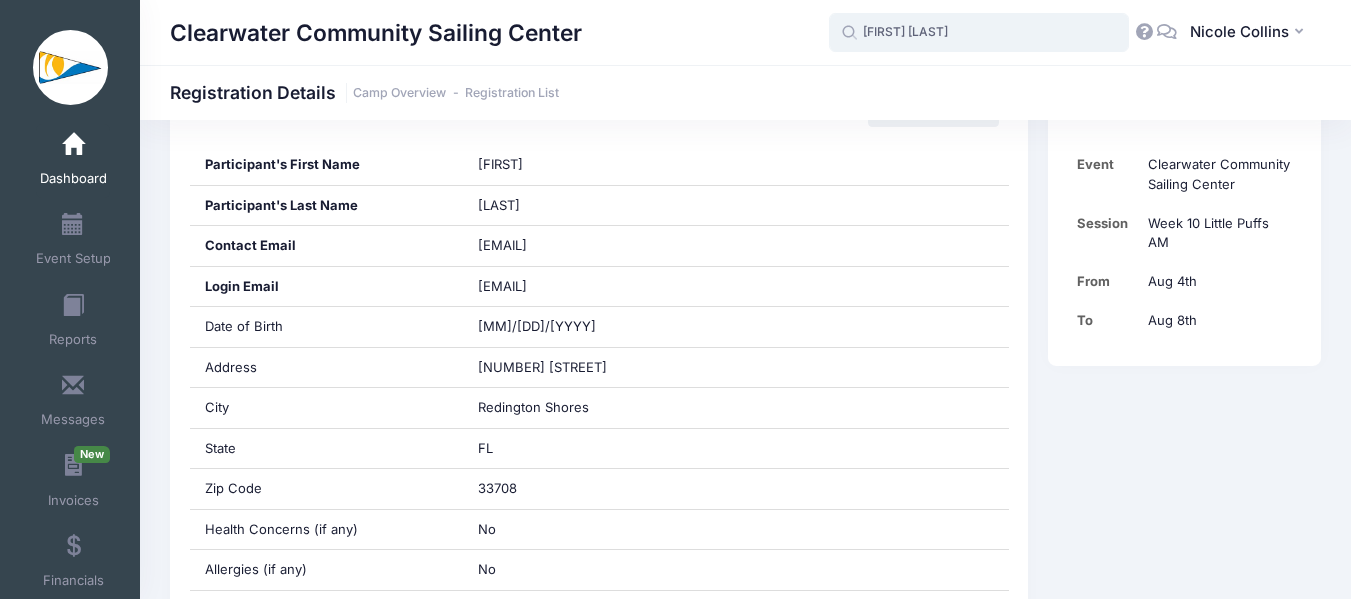 click on "david sima" at bounding box center (979, 33) 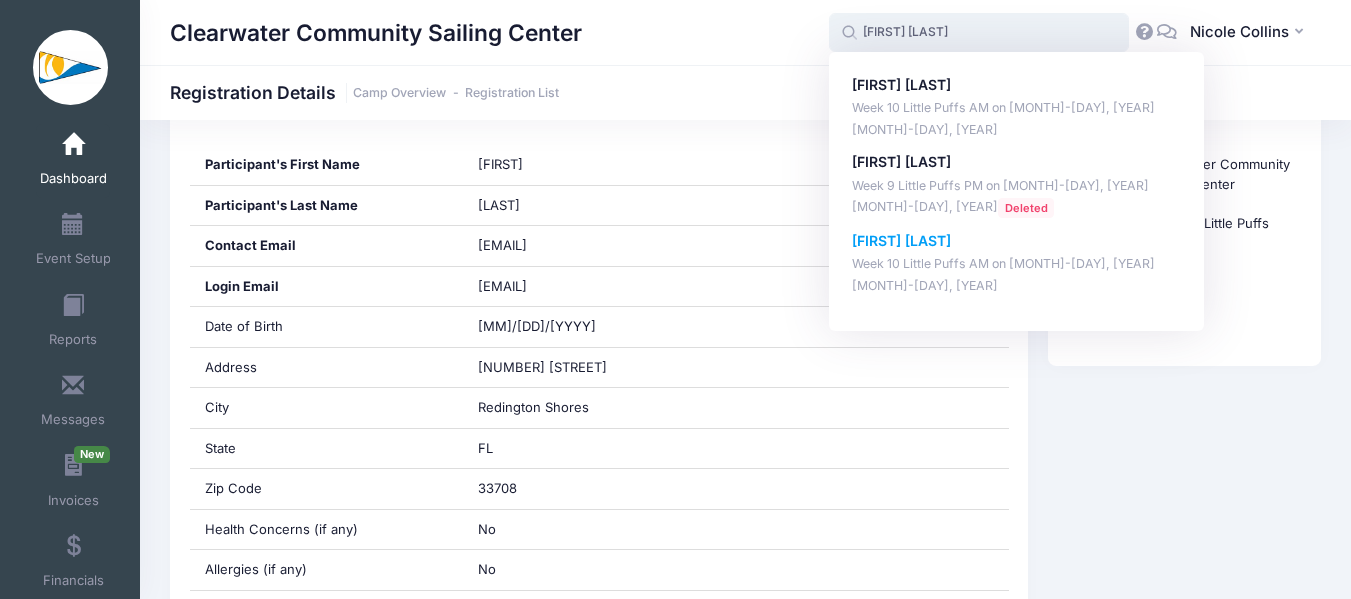 click on "Apr-16, 2025" at bounding box center (1017, 286) 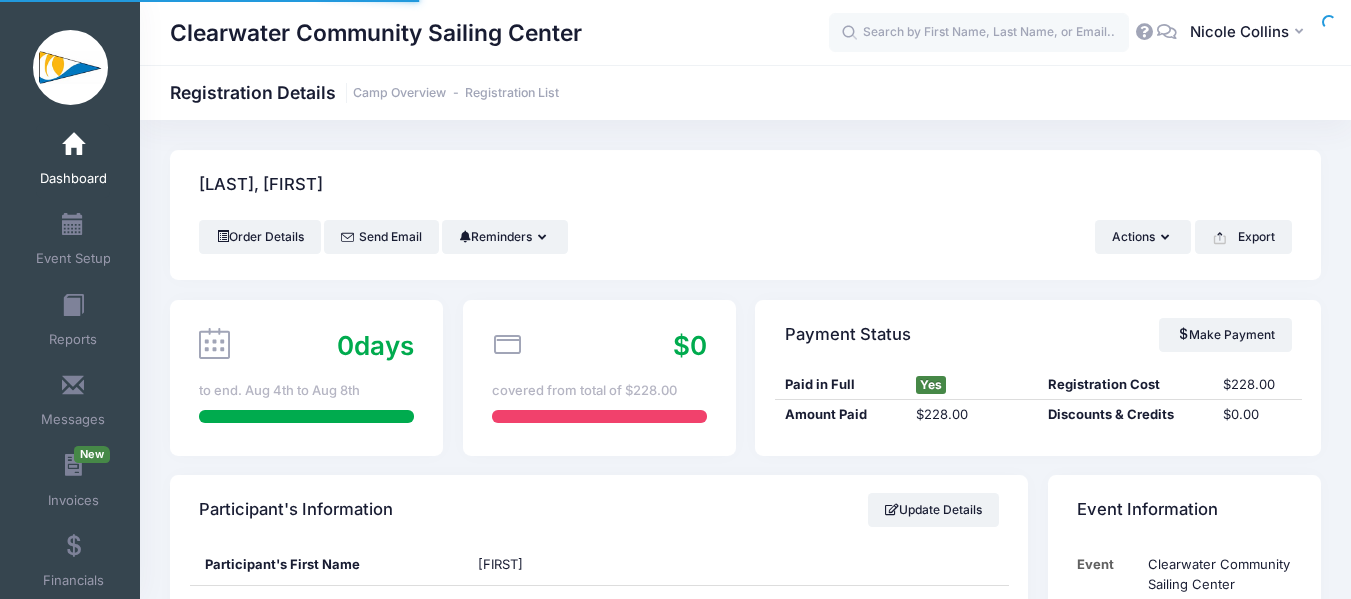 scroll, scrollTop: 0, scrollLeft: 0, axis: both 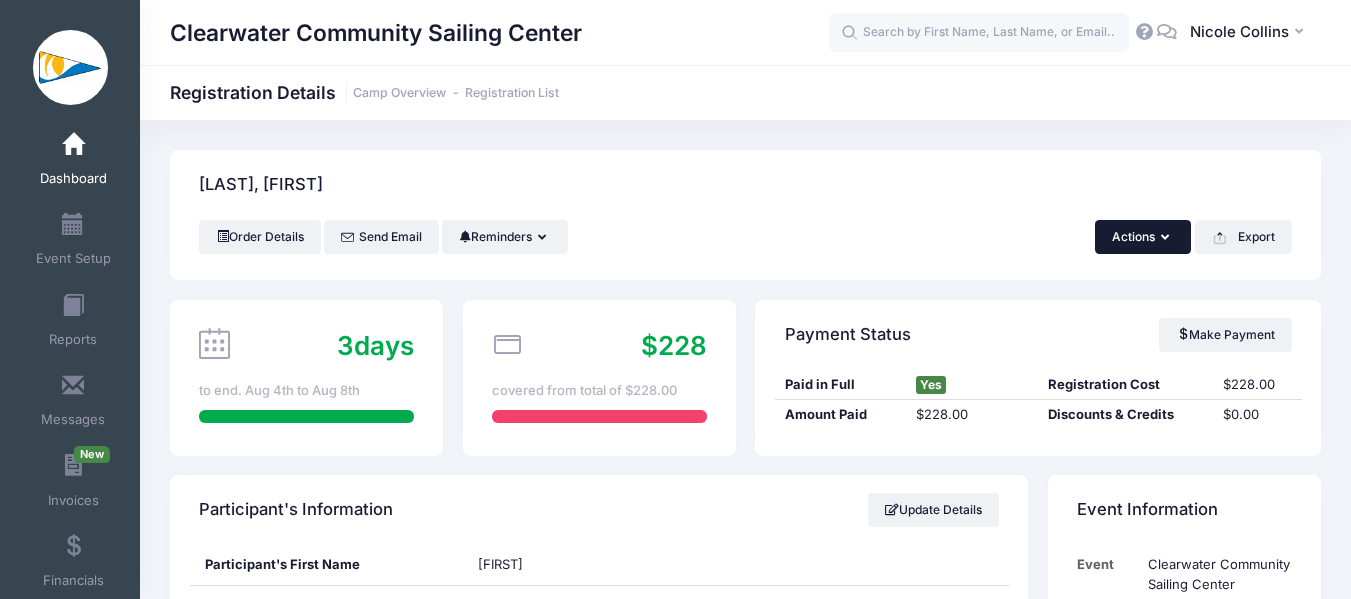 click on "Actions" at bounding box center [1143, 237] 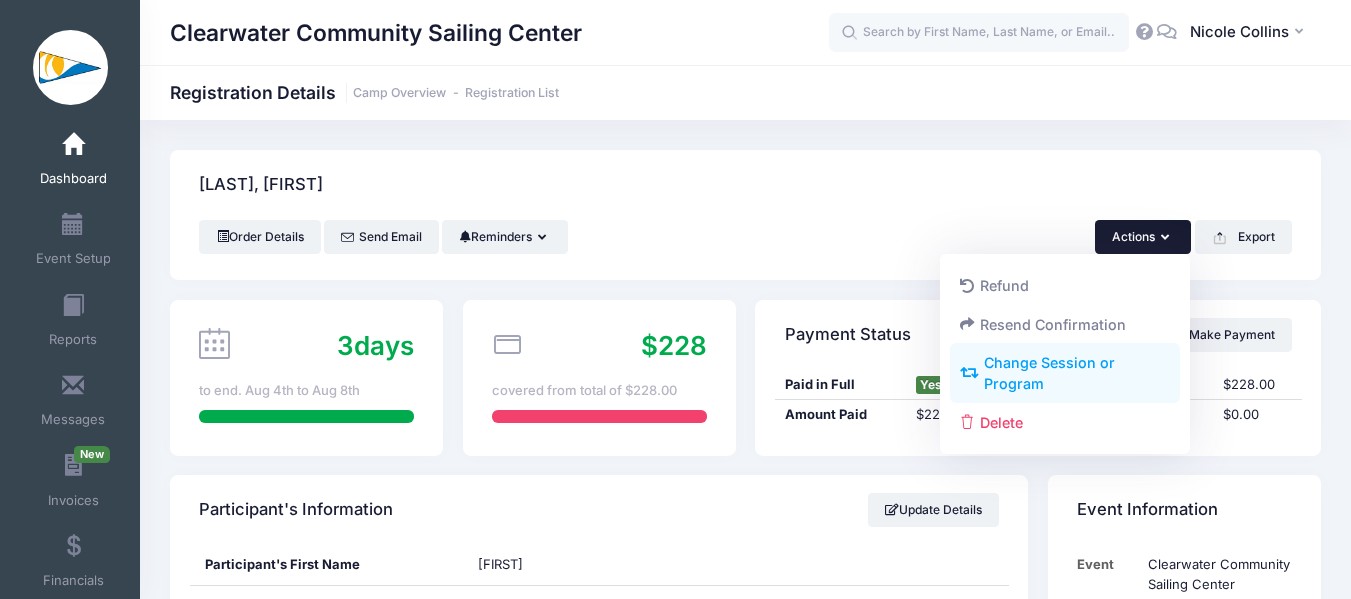 click on "Change Session or Program" at bounding box center (1065, 374) 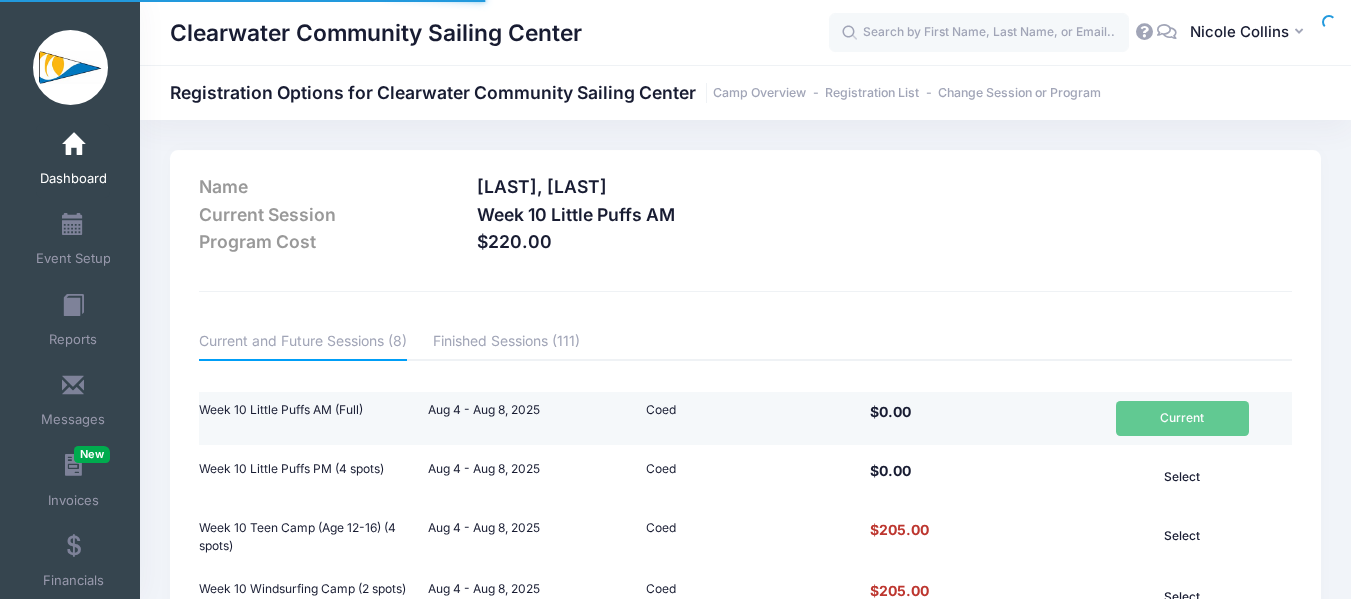 scroll, scrollTop: 0, scrollLeft: 0, axis: both 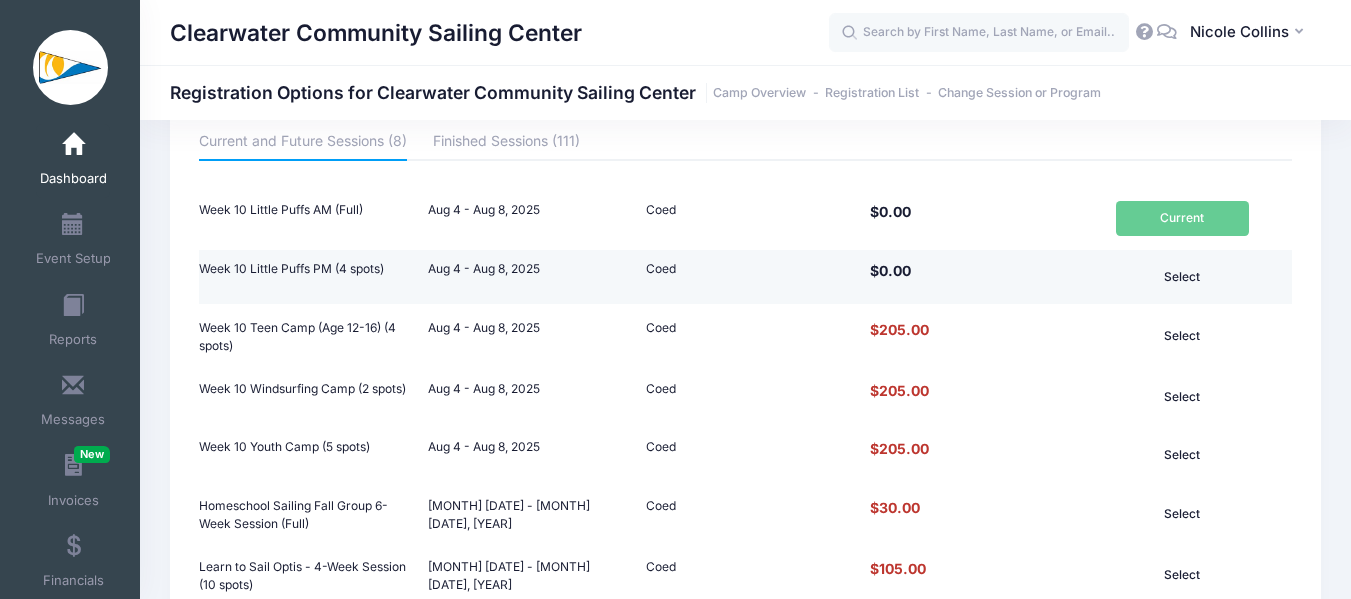 click on "Select" at bounding box center (1182, 277) 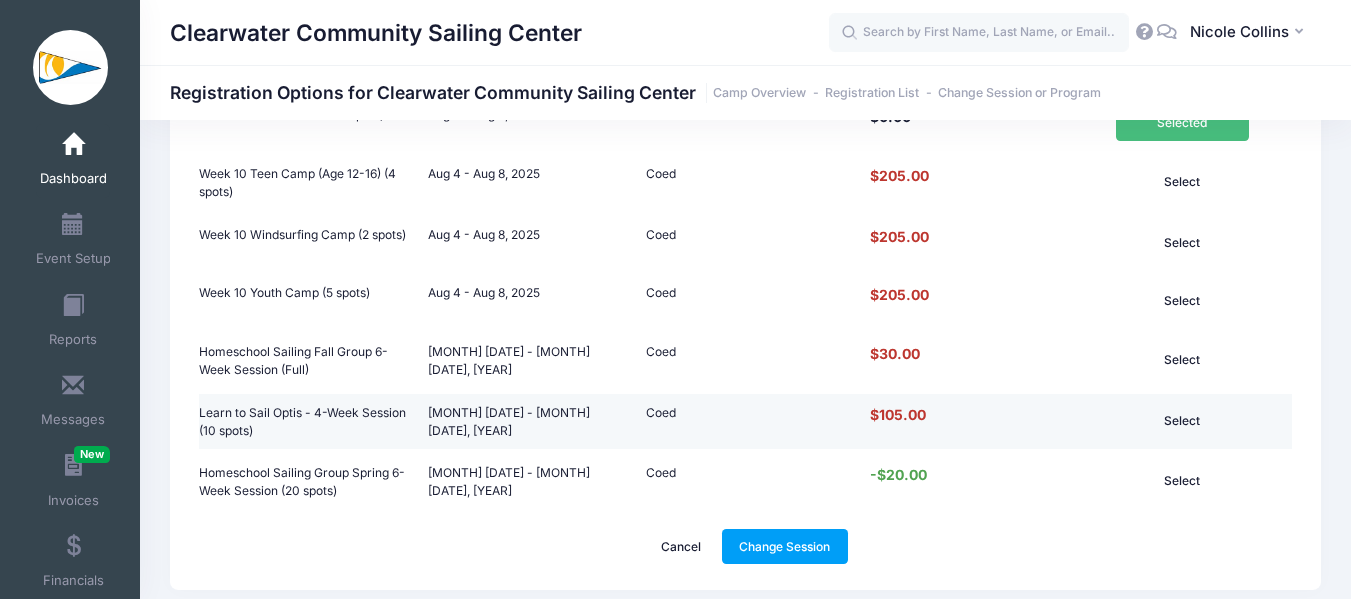 scroll, scrollTop: 422, scrollLeft: 0, axis: vertical 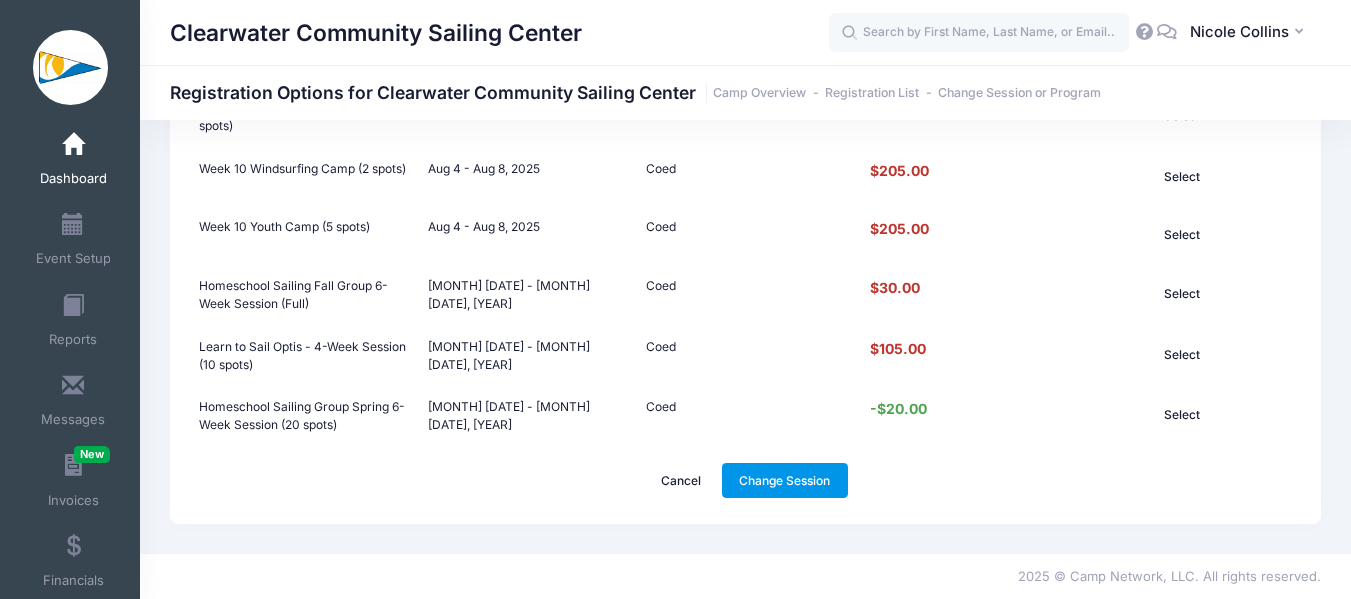 click on "Change Session" at bounding box center [785, 480] 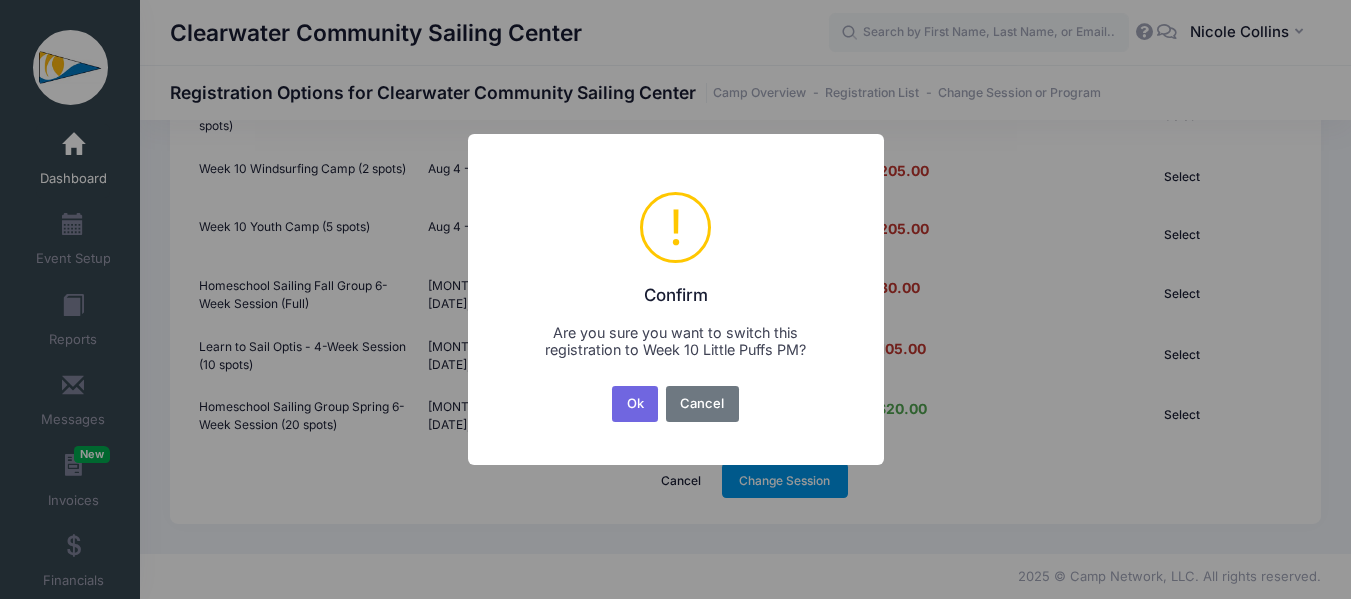 scroll, scrollTop: 0, scrollLeft: 0, axis: both 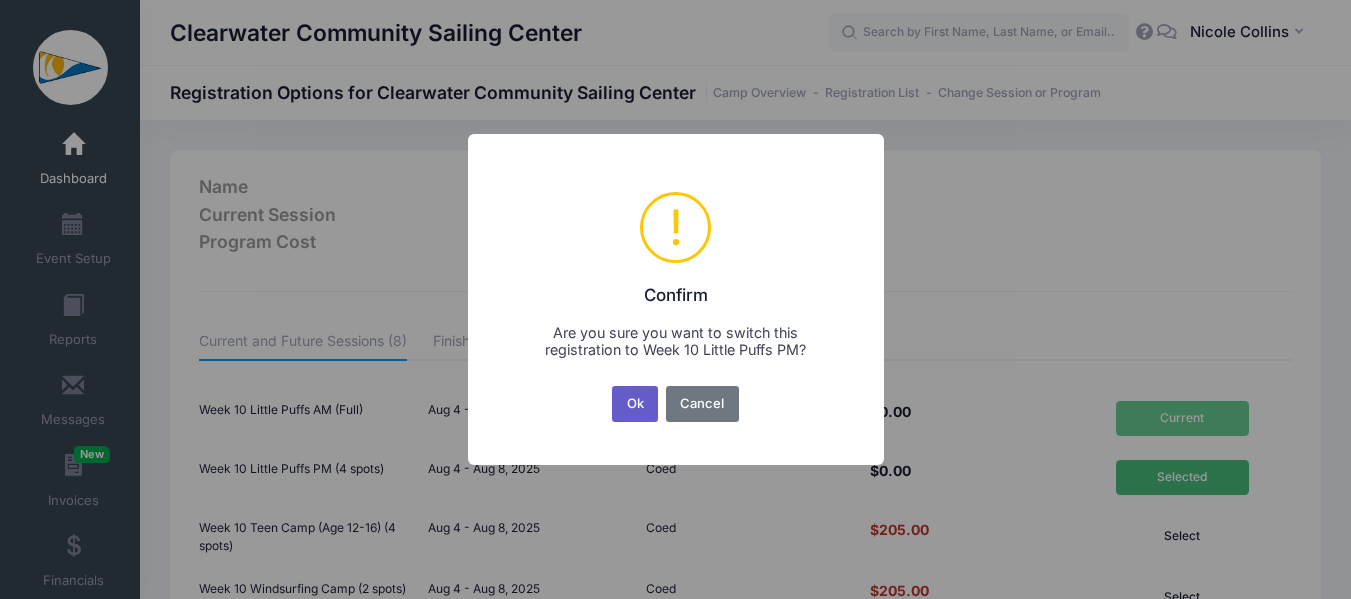 click on "Ok" at bounding box center [635, 404] 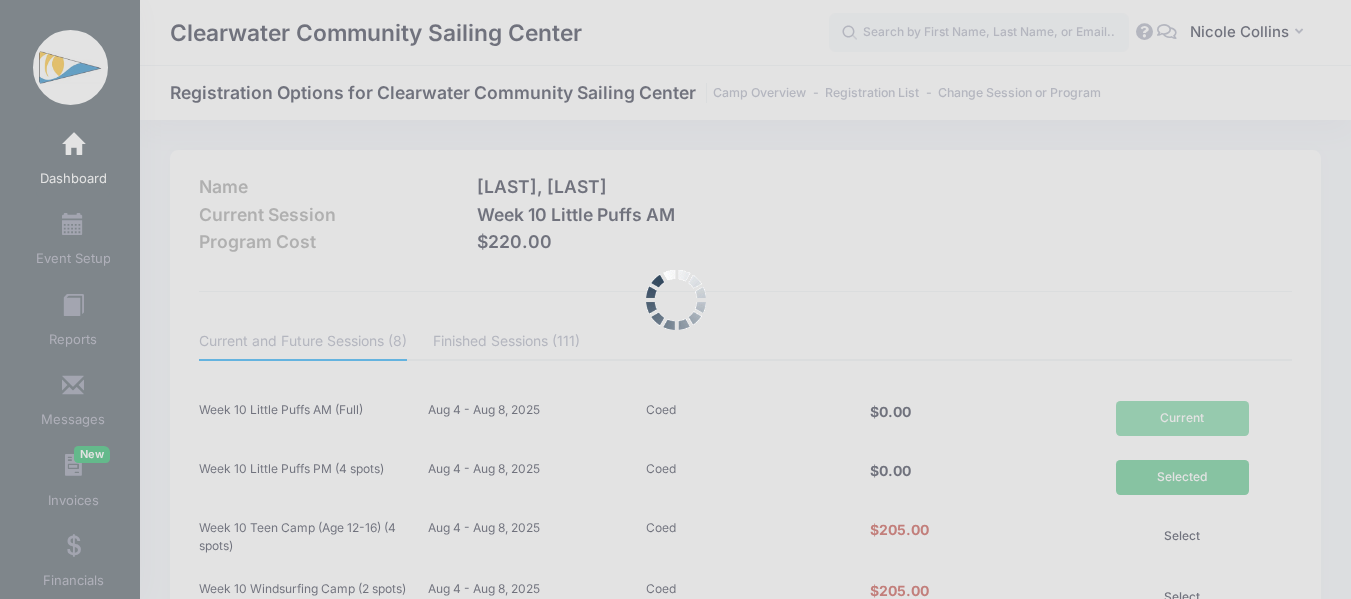 scroll, scrollTop: 422, scrollLeft: 0, axis: vertical 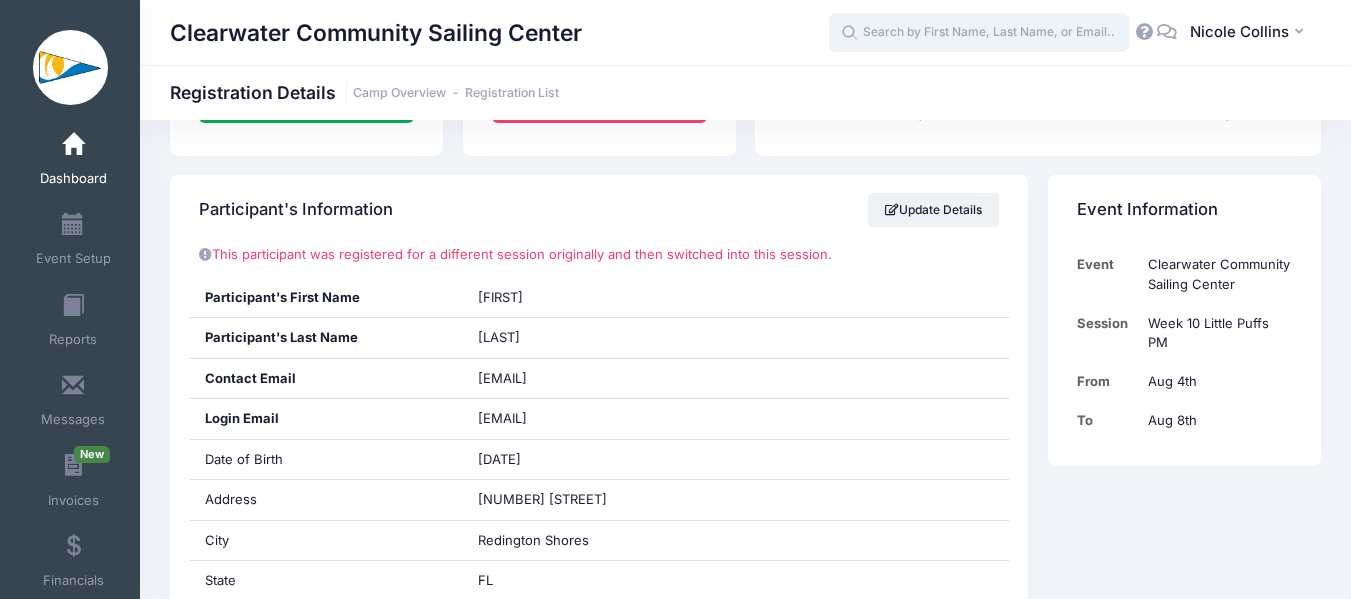 click at bounding box center (979, 33) 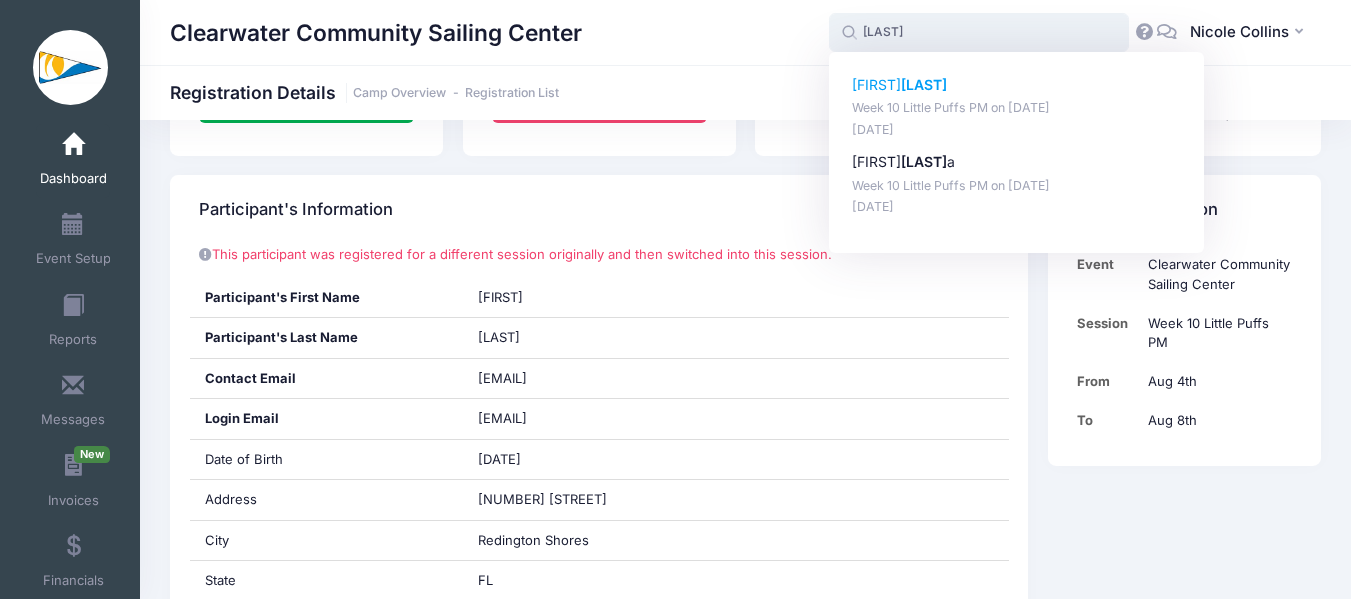 click on "Week 10 Little Puffs PM on [DATE]" at bounding box center (1017, 108) 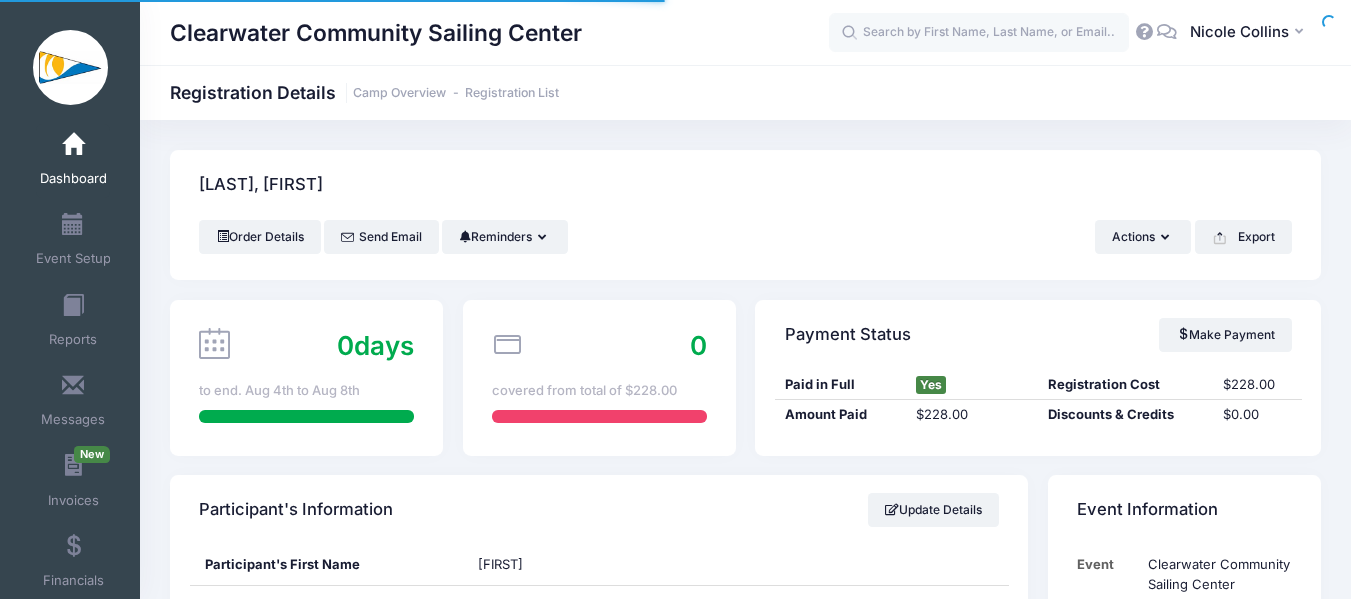 scroll, scrollTop: 0, scrollLeft: 0, axis: both 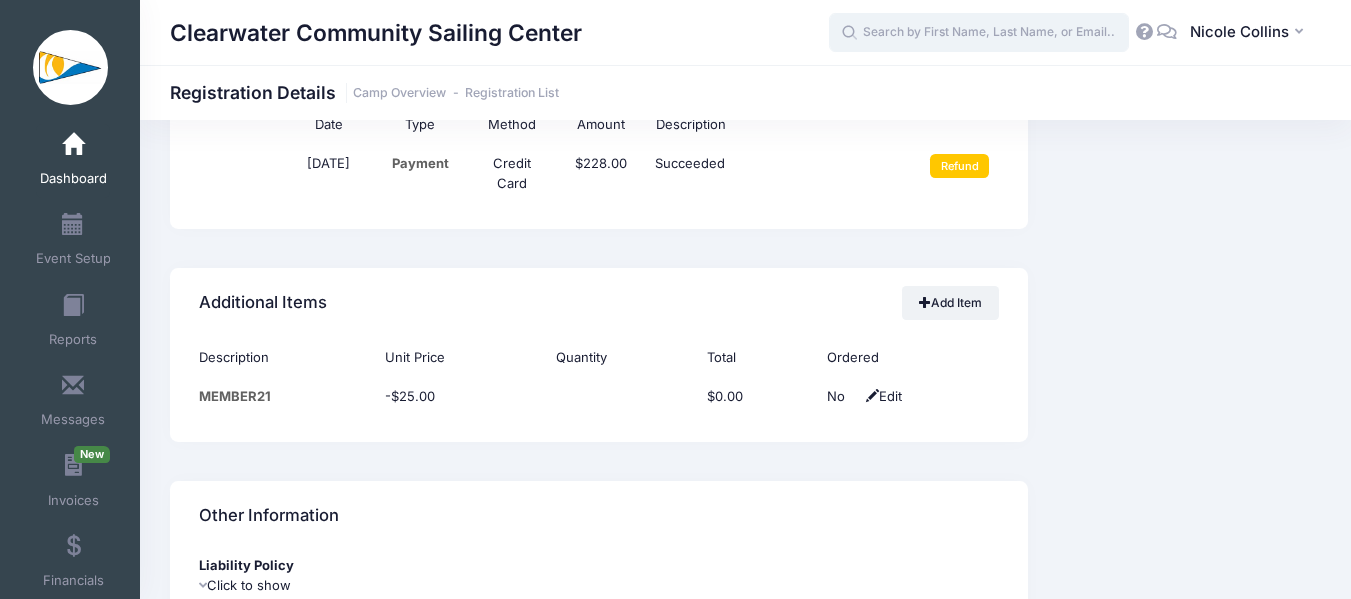 click at bounding box center (979, 33) 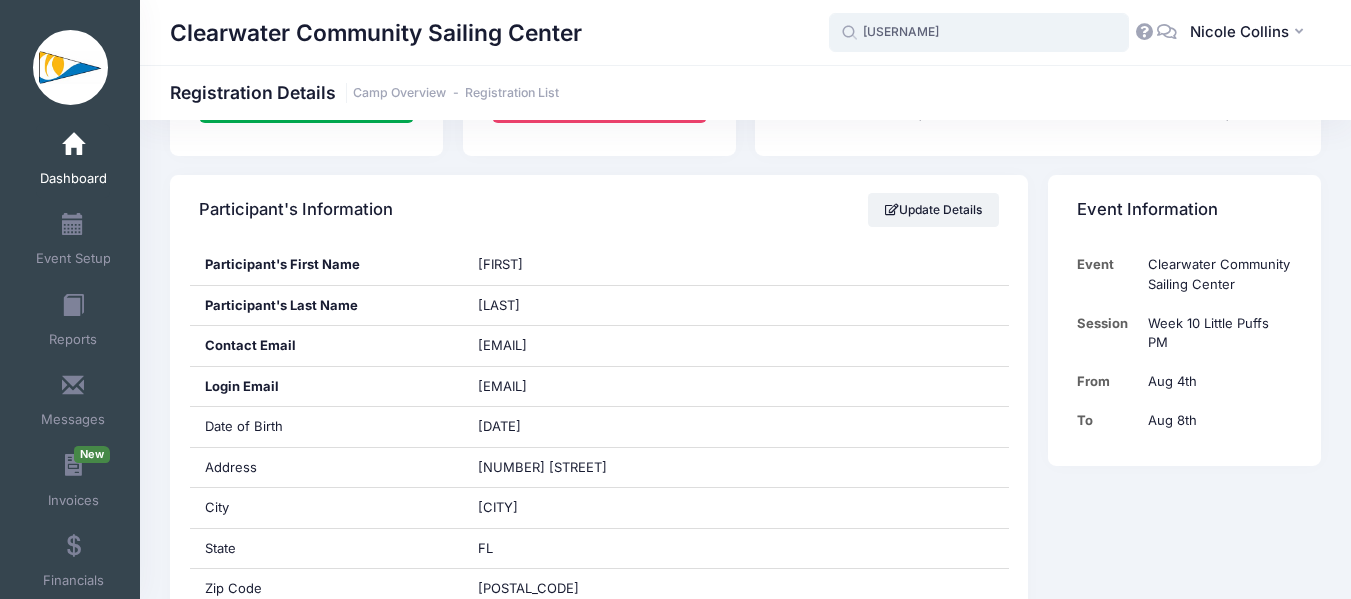 scroll, scrollTop: 0, scrollLeft: 0, axis: both 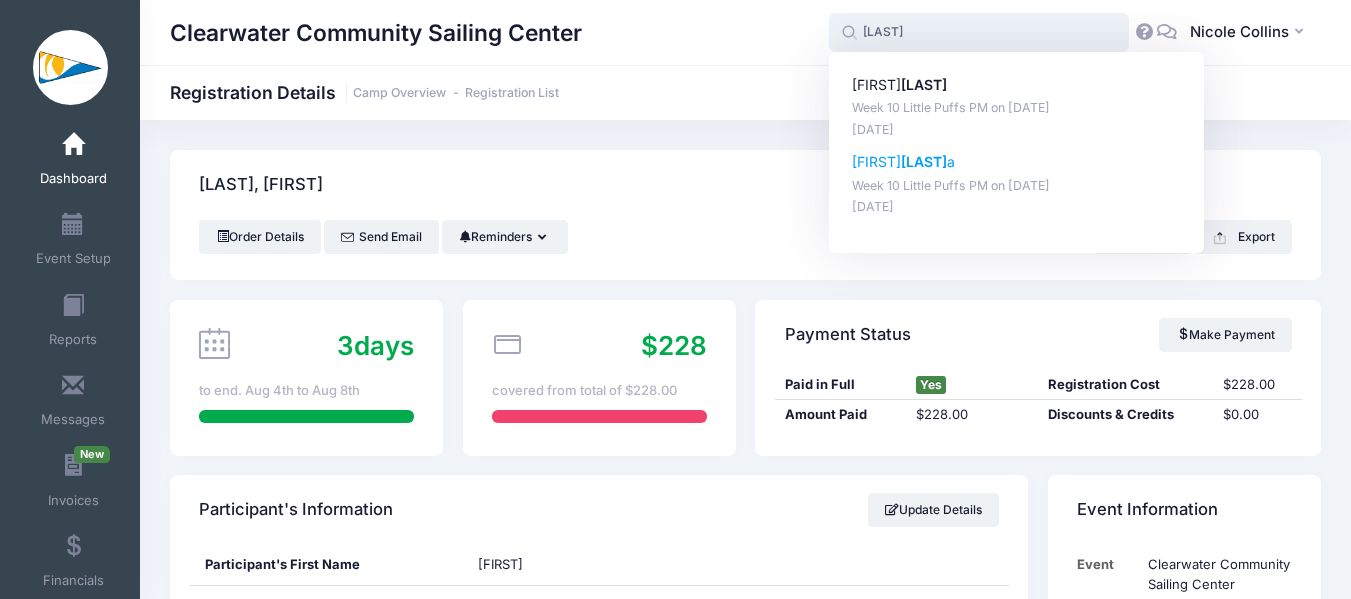 click on "Evelyn  Ivanov a" at bounding box center [1017, 162] 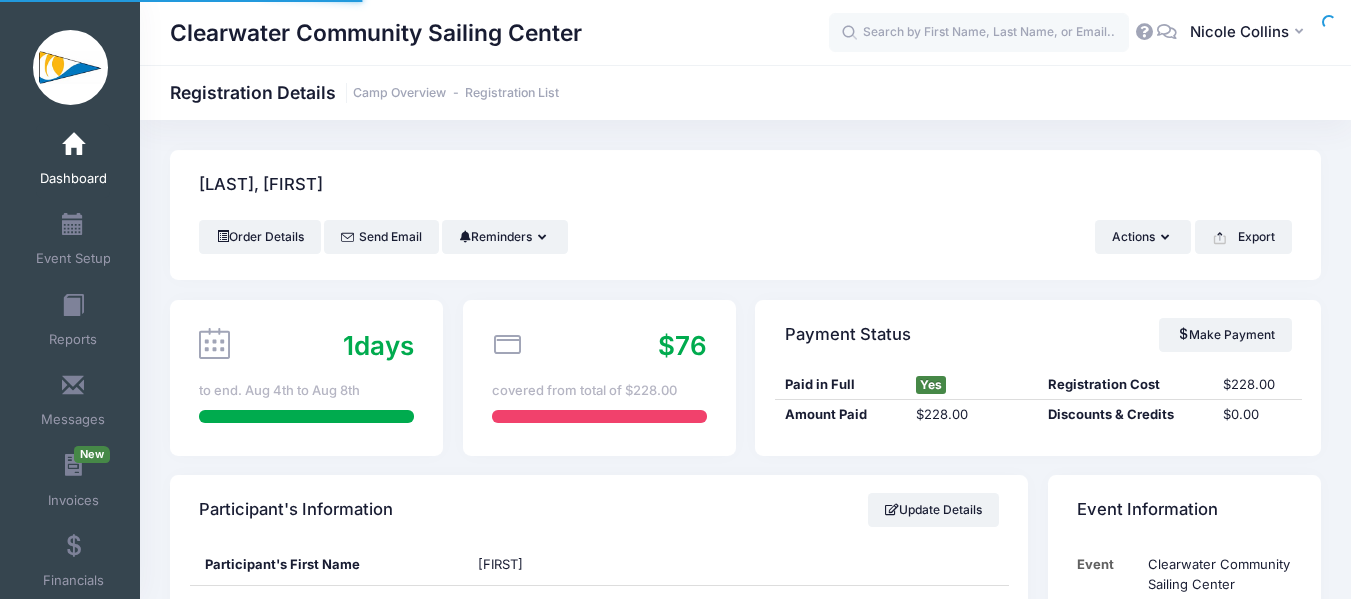 scroll, scrollTop: 0, scrollLeft: 0, axis: both 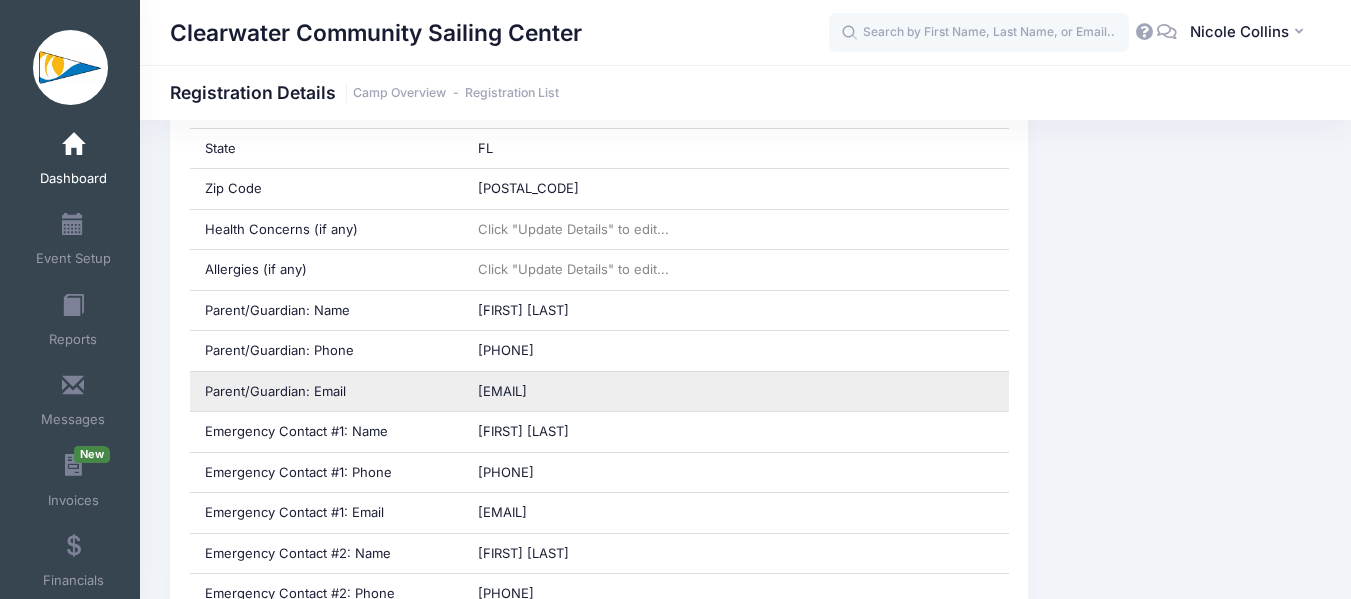 drag, startPoint x: 478, startPoint y: 391, endPoint x: 640, endPoint y: 391, distance: 162 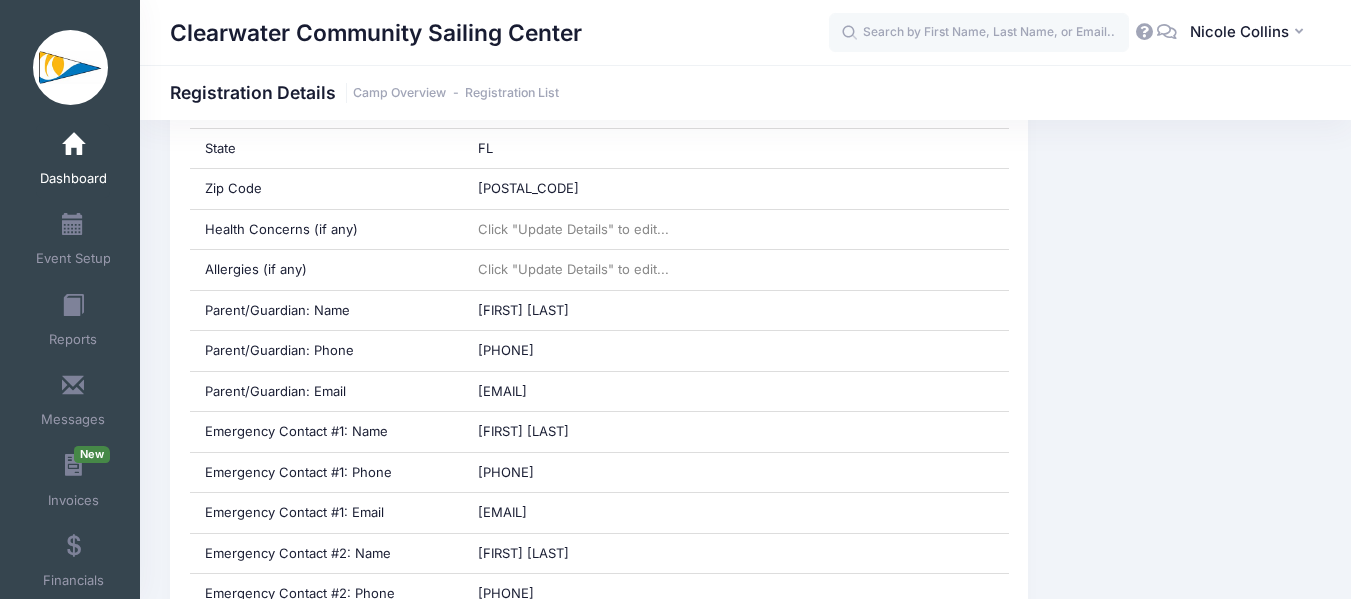 copy on "[EMAIL]" 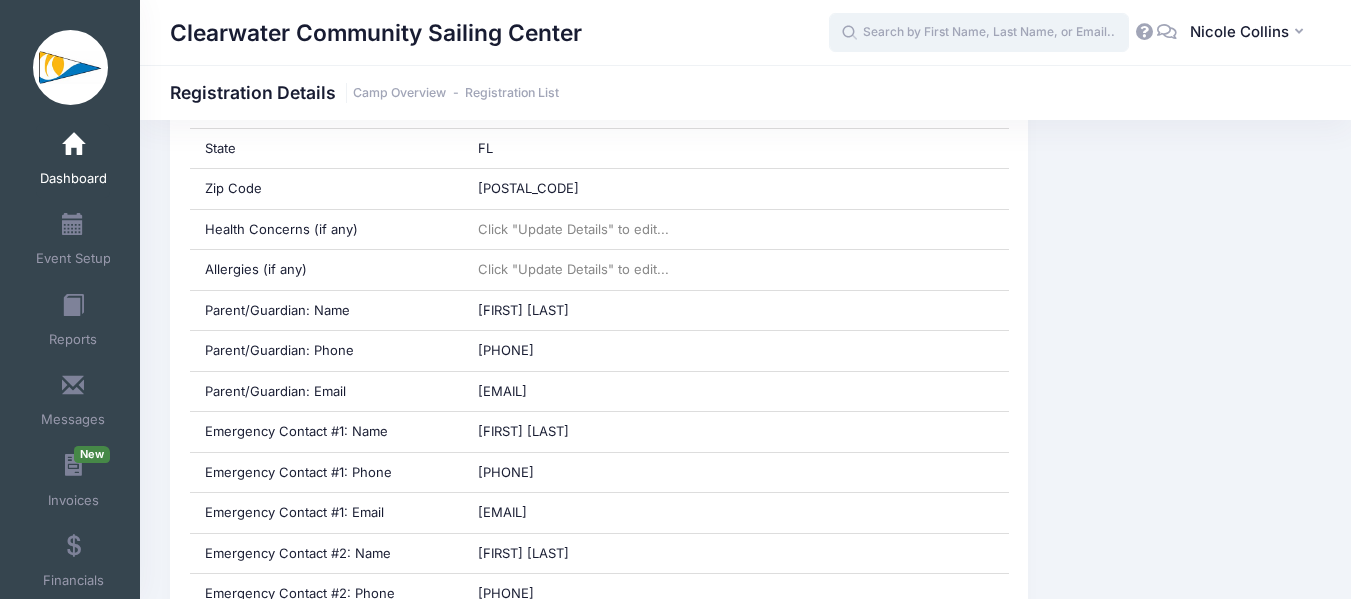 click at bounding box center [979, 33] 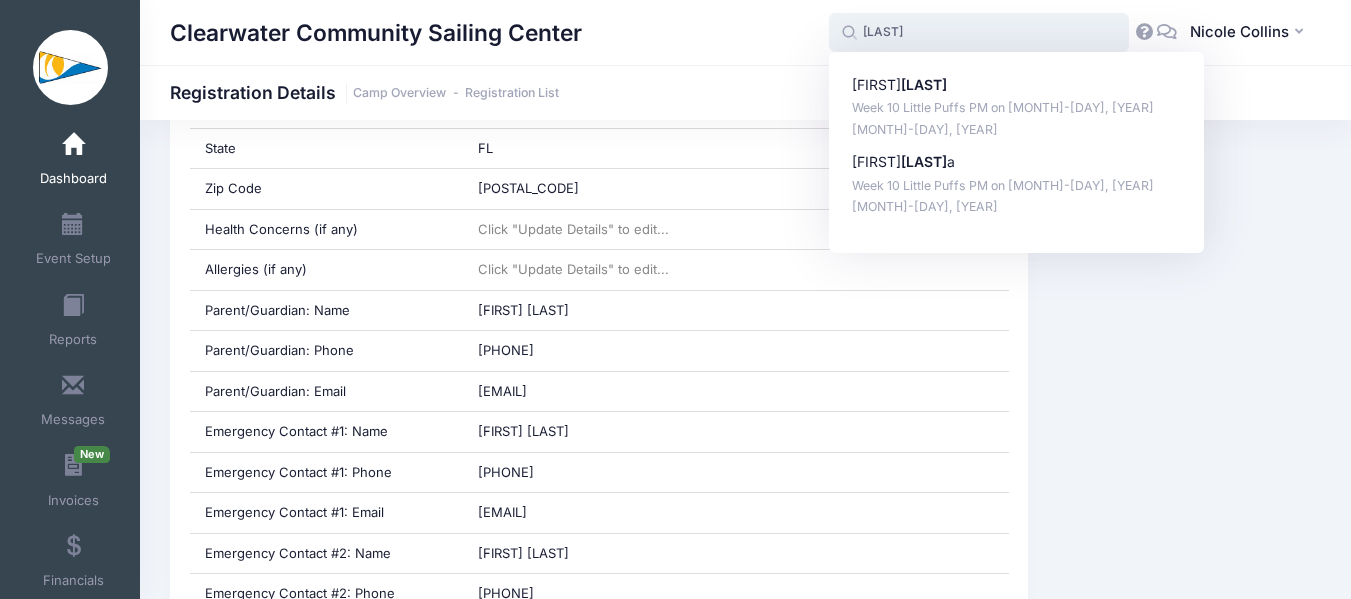 type on "[LAST]" 